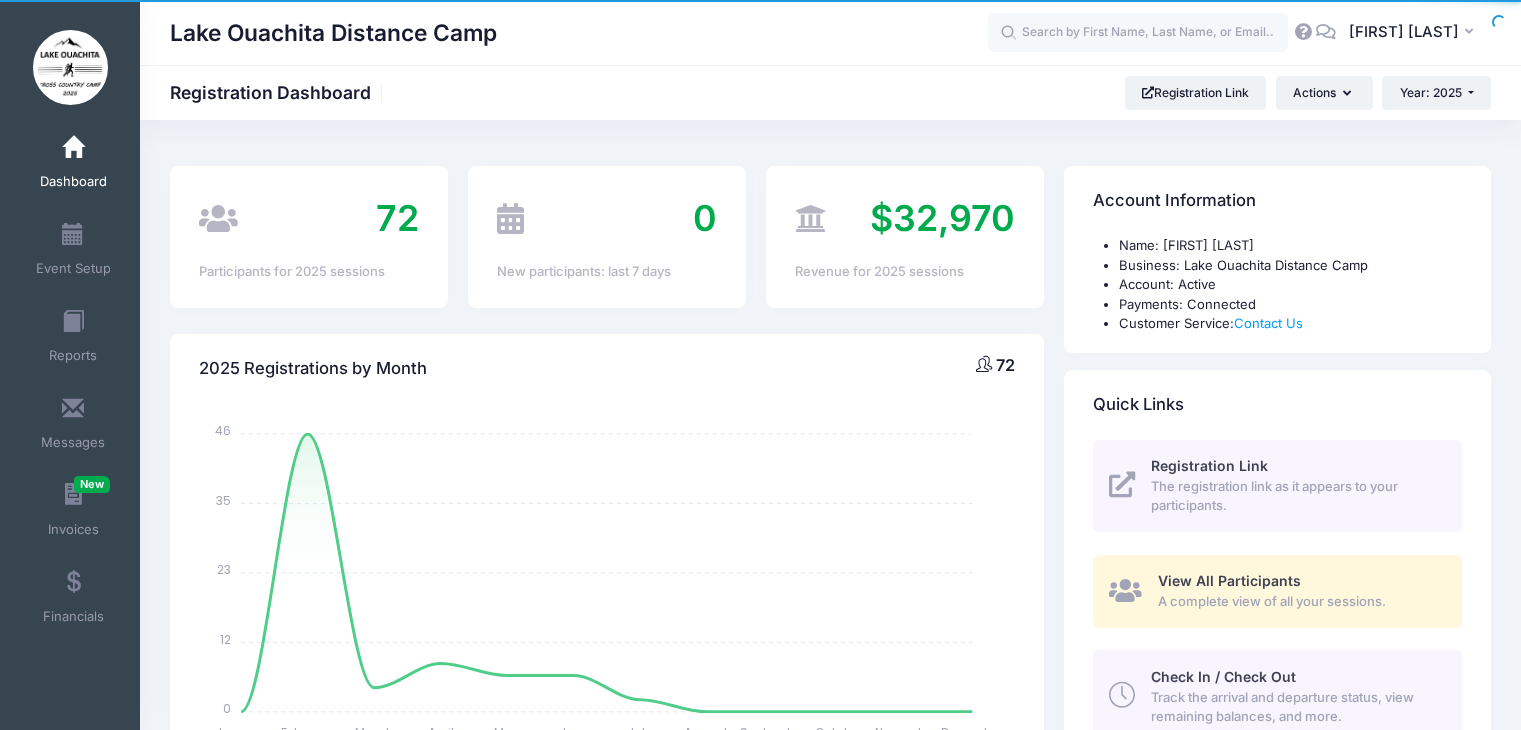 select 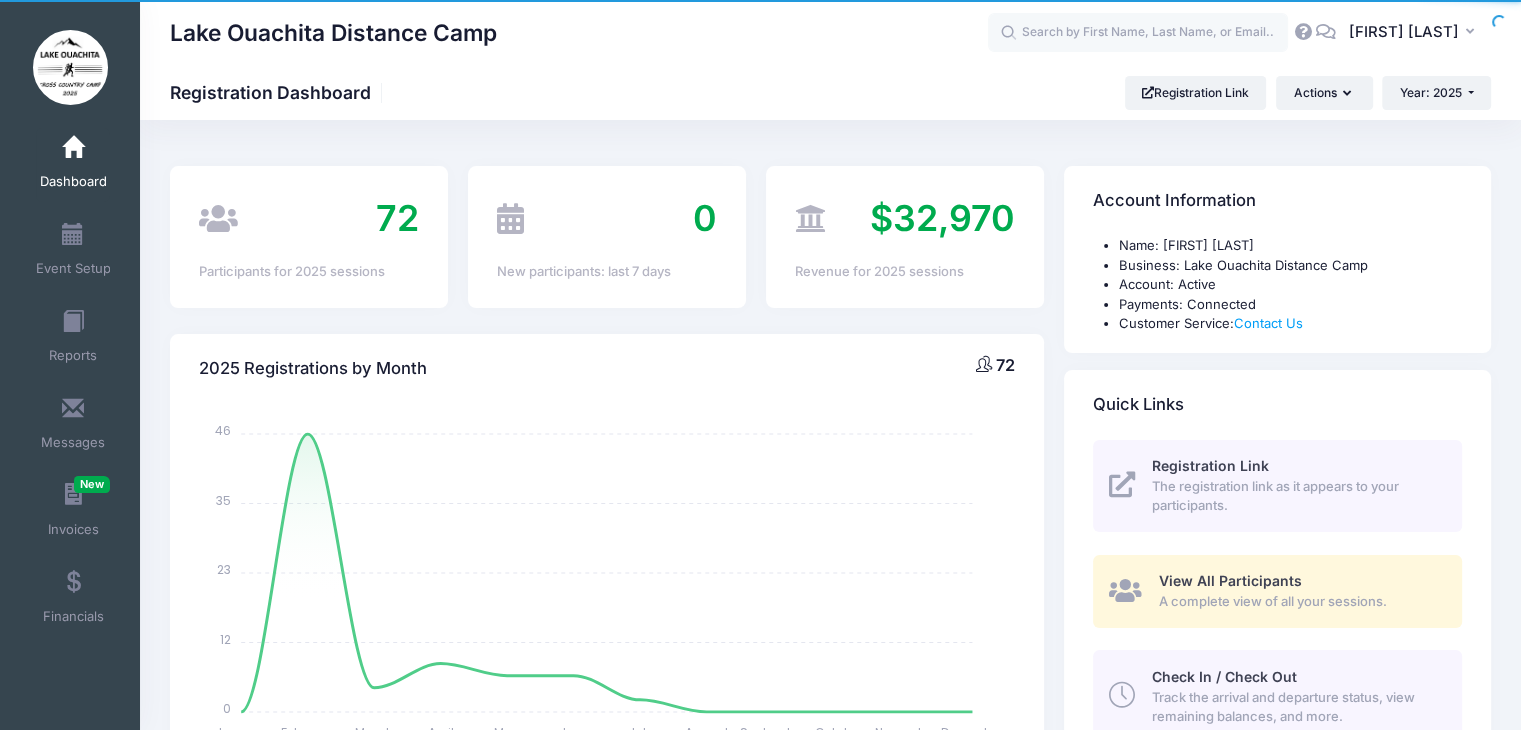 scroll, scrollTop: 0, scrollLeft: 0, axis: both 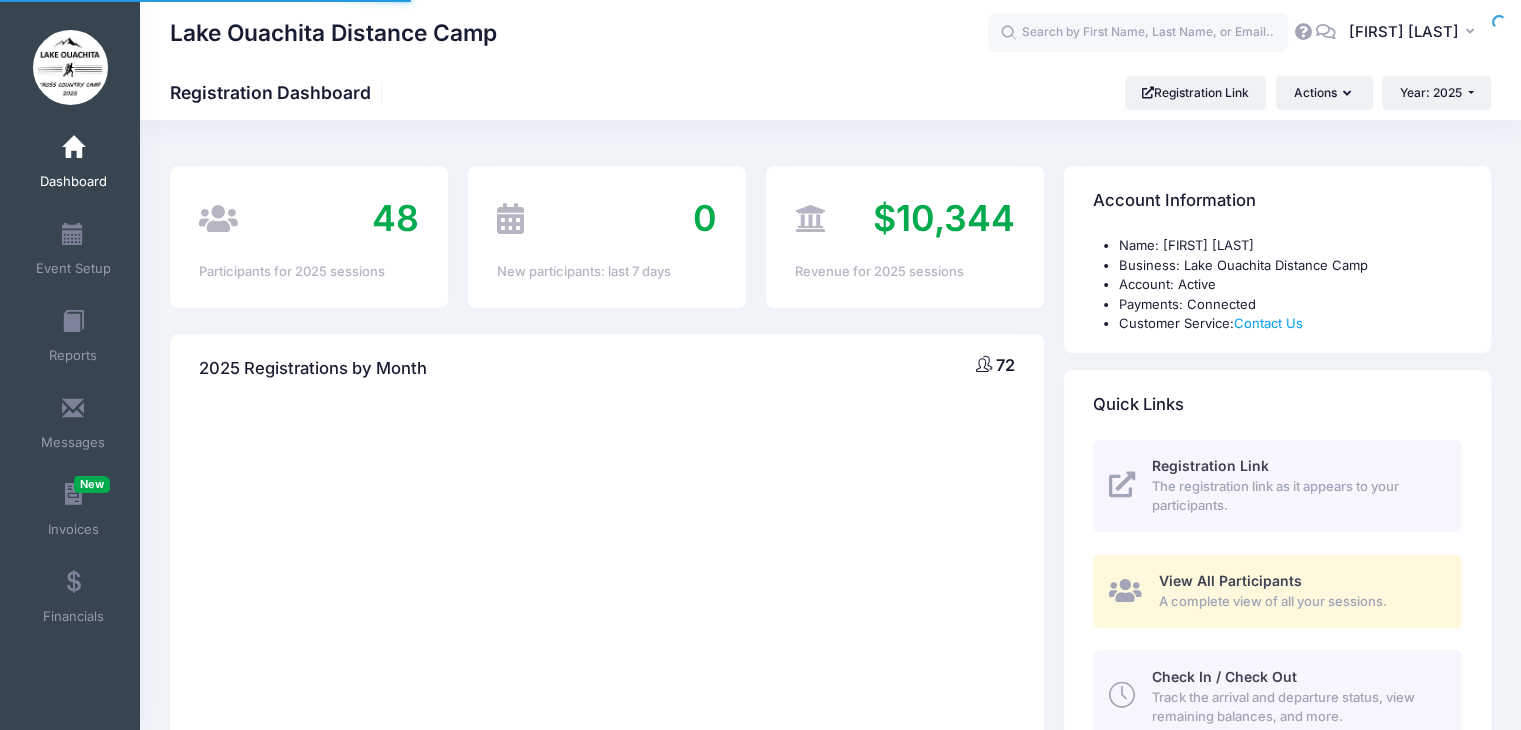select 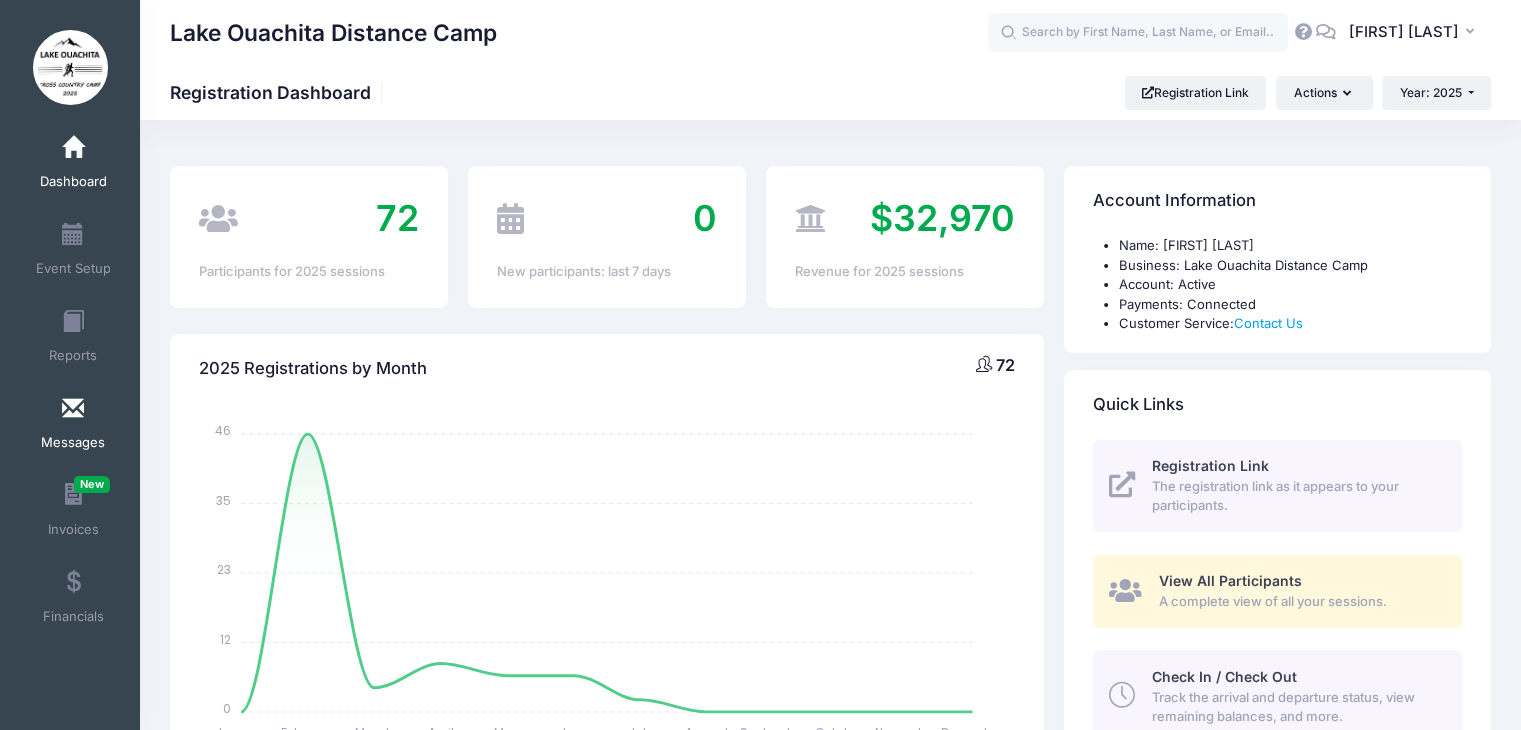 click at bounding box center [73, 409] 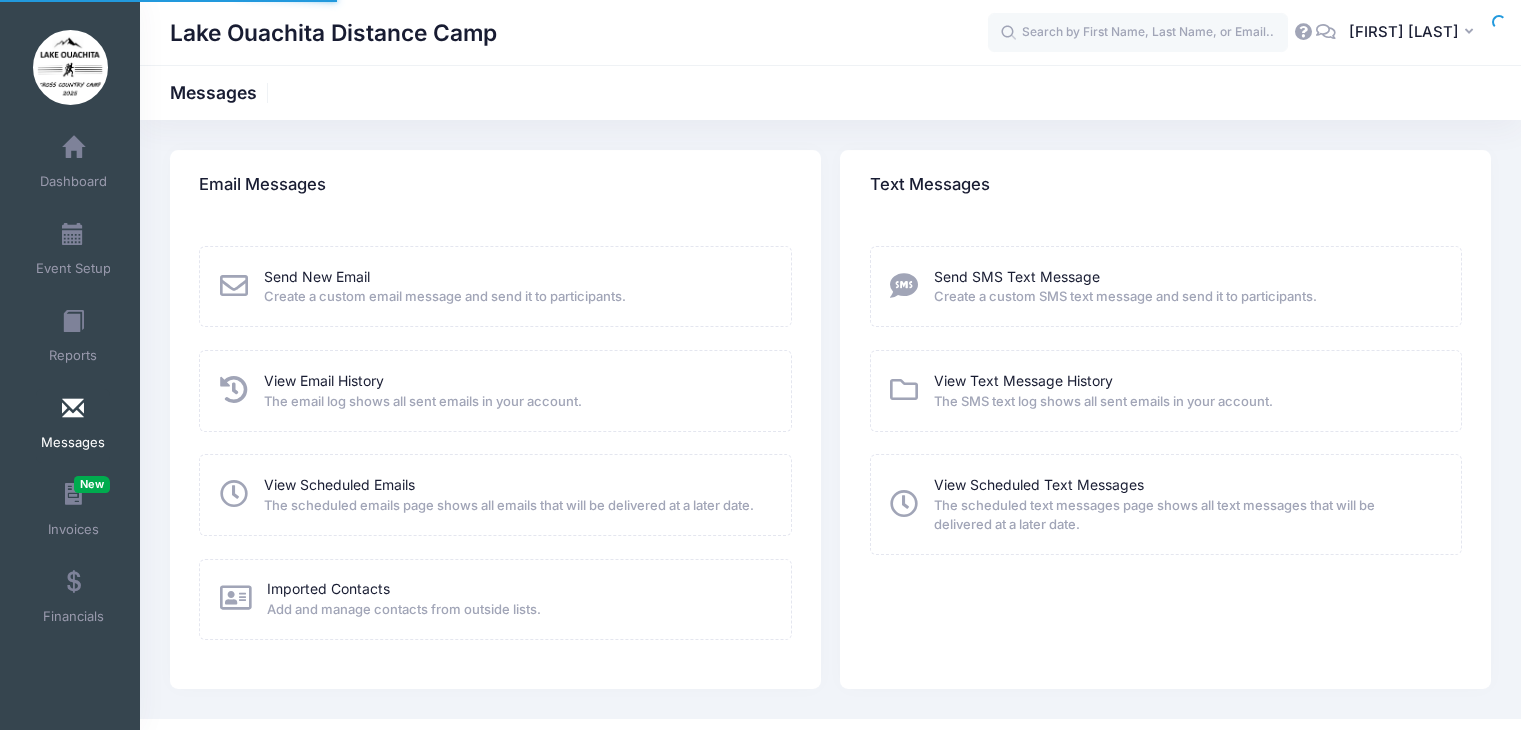 scroll, scrollTop: 0, scrollLeft: 0, axis: both 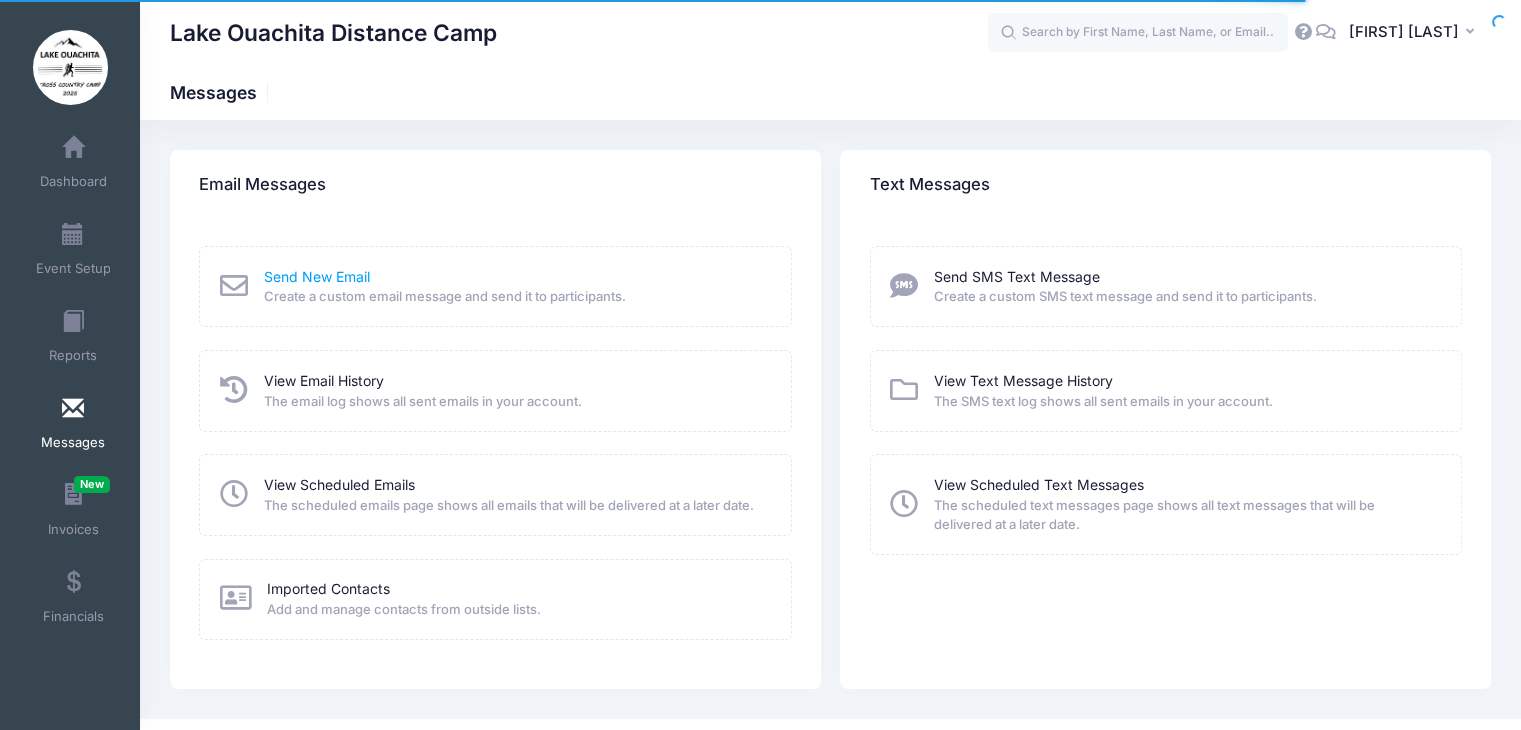click on "Send New Email" at bounding box center [317, 276] 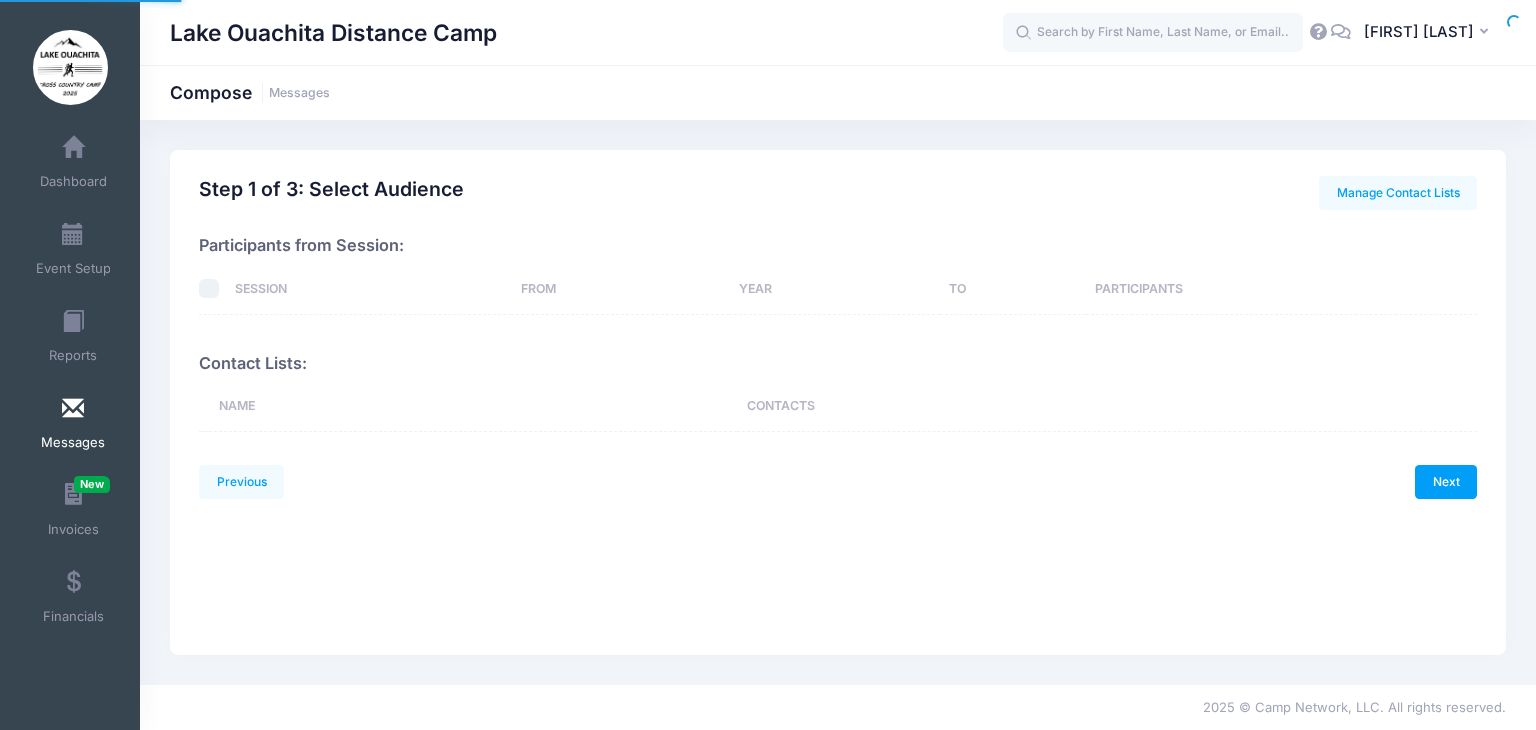 scroll, scrollTop: 0, scrollLeft: 0, axis: both 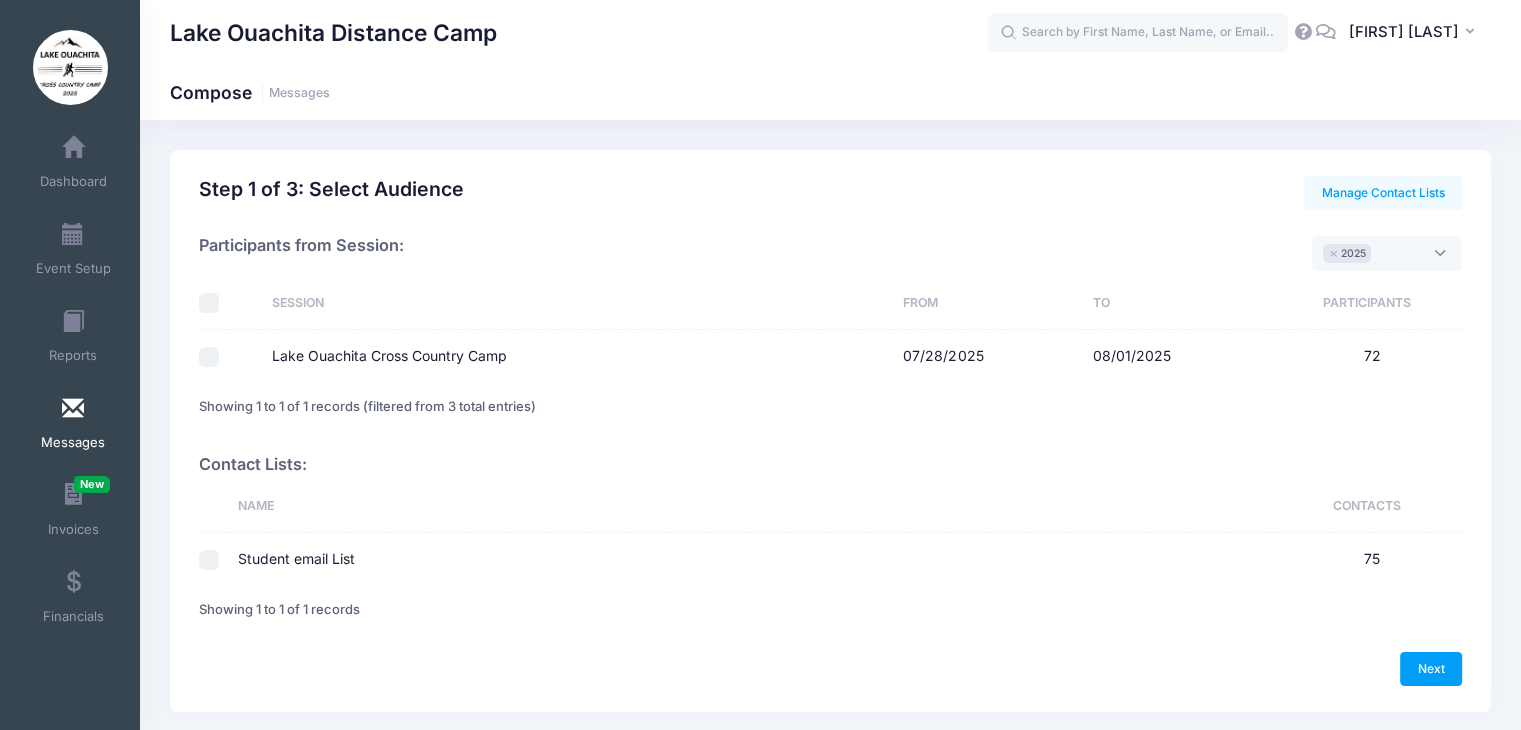 click on "Lake Ouachita Cross Country Camp" at bounding box center (209, 357) 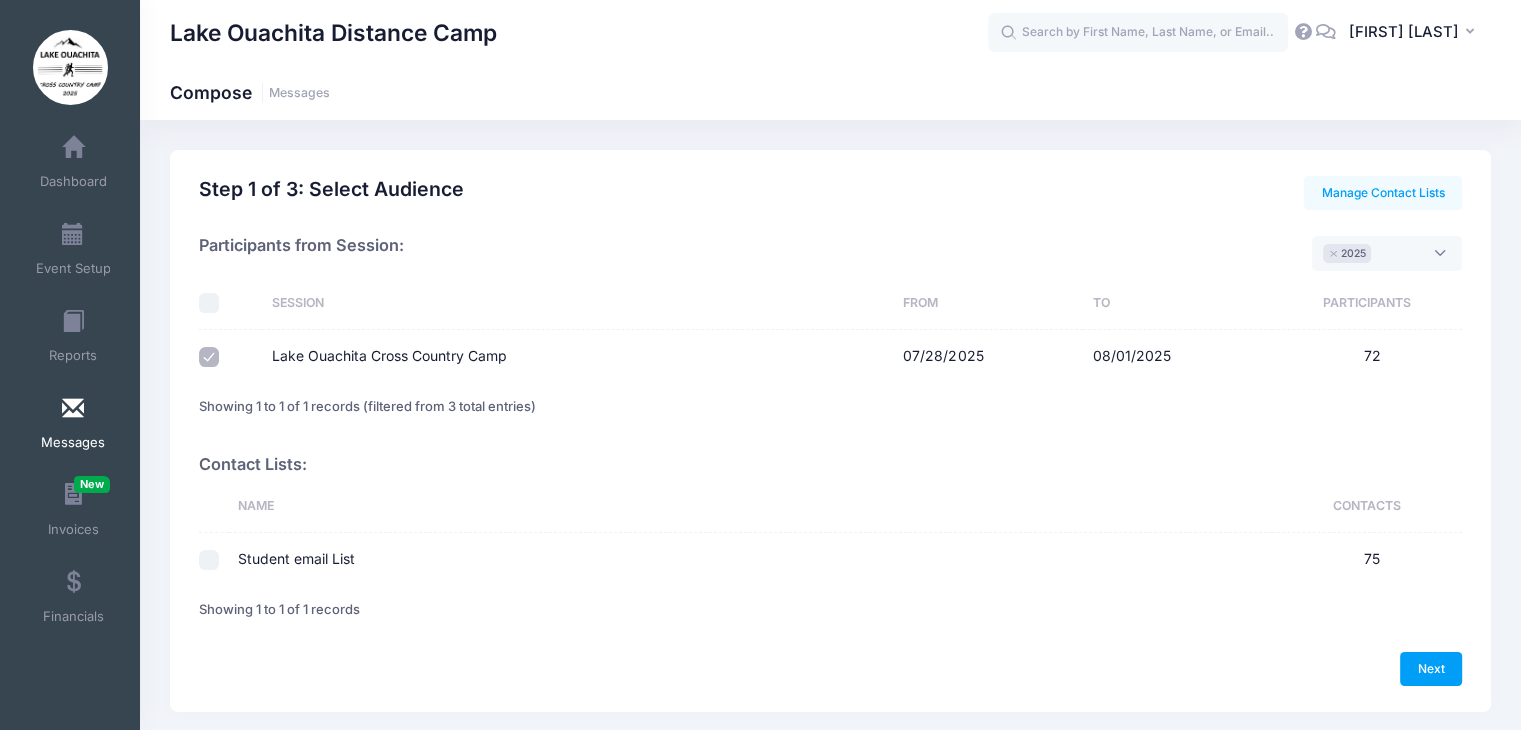 click on "Student email List" at bounding box center [209, 560] 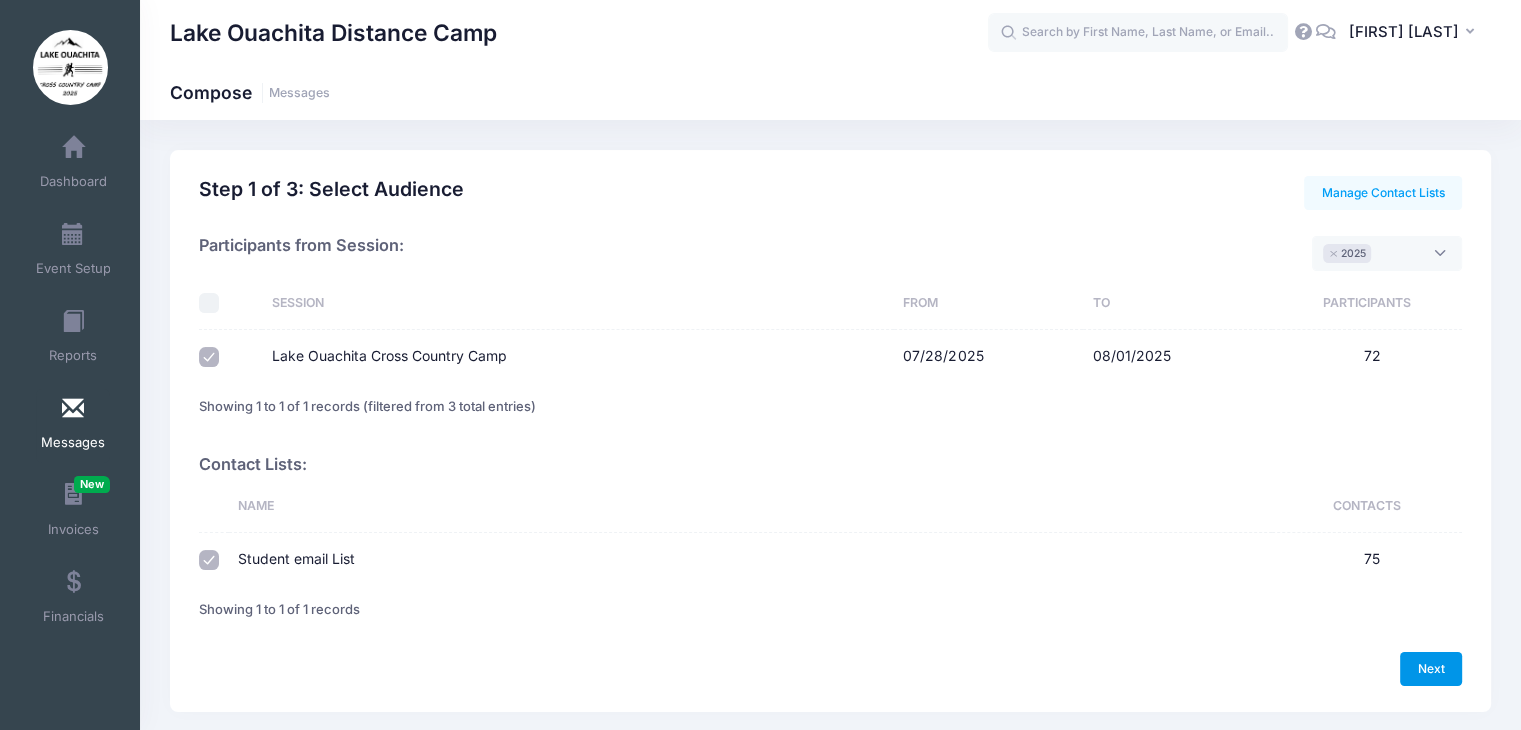 click on "Next" at bounding box center [1431, 669] 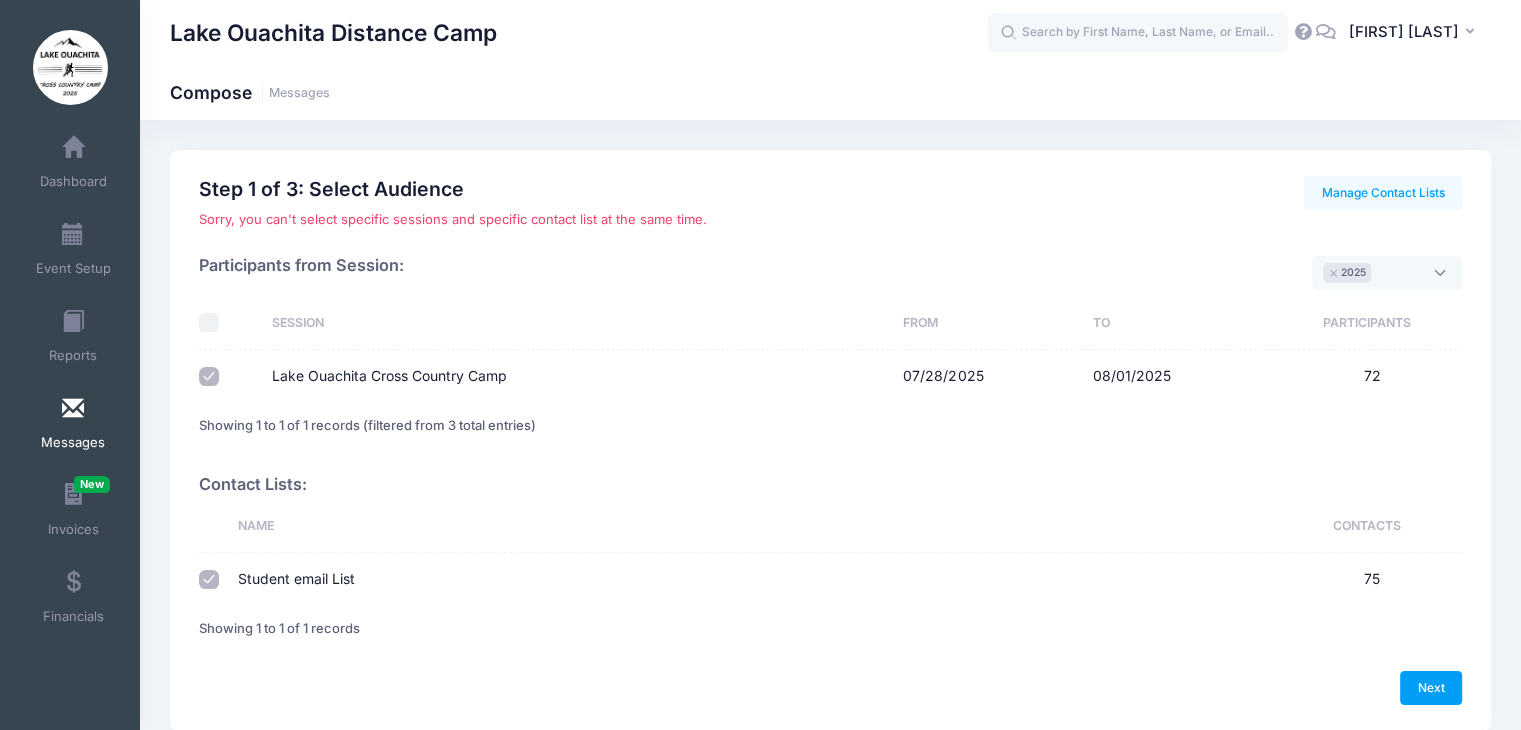 click on "Student email List" at bounding box center [209, 580] 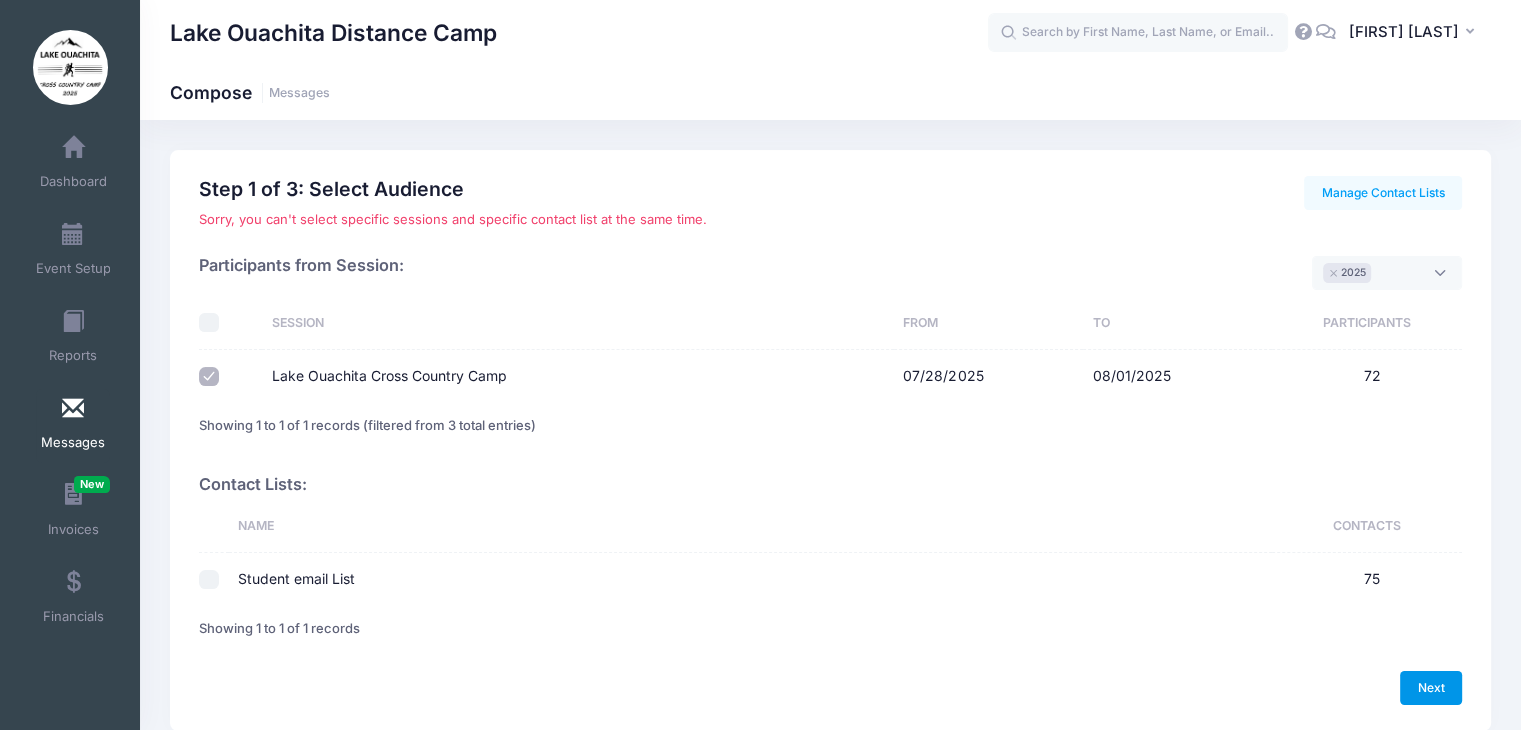 click on "Next" at bounding box center (1431, 688) 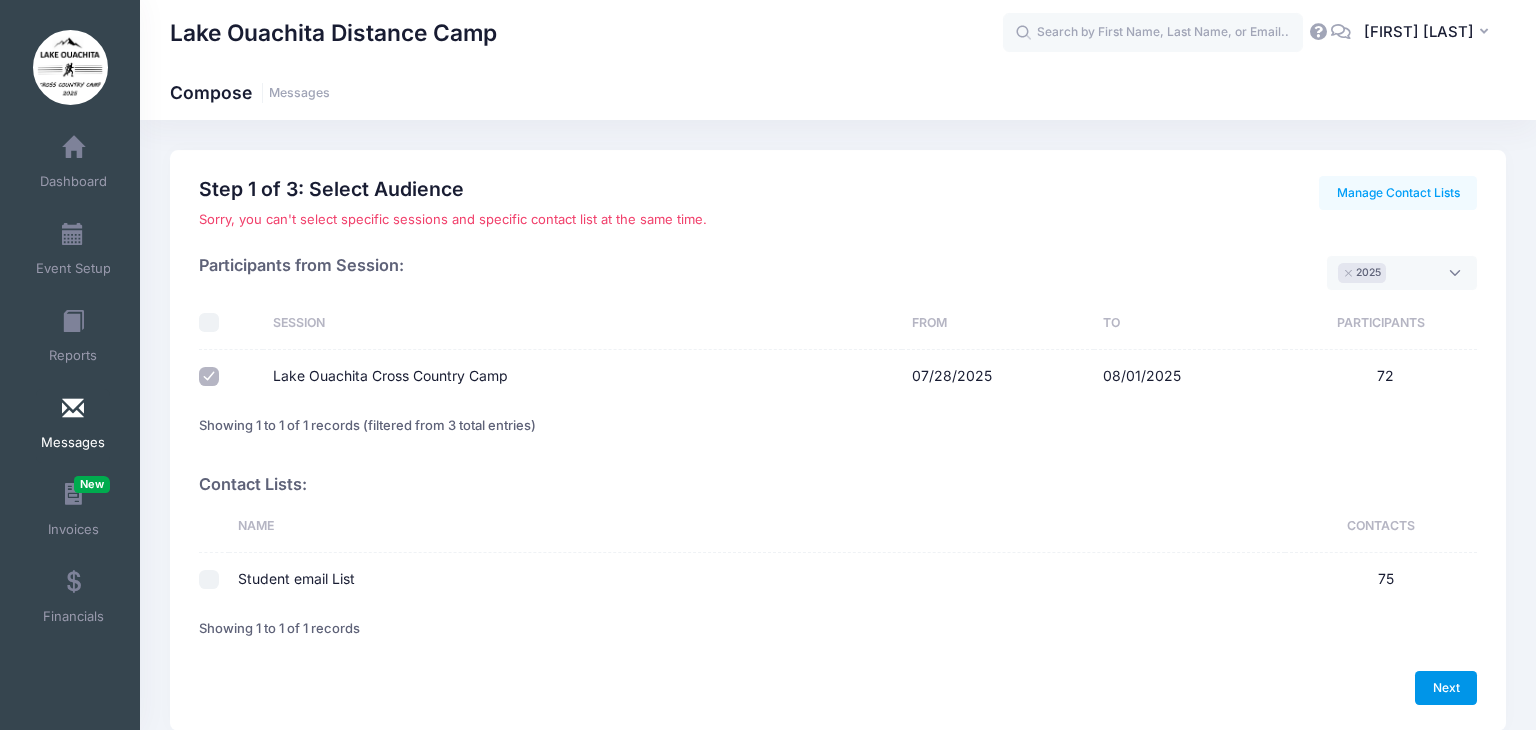 select on "50" 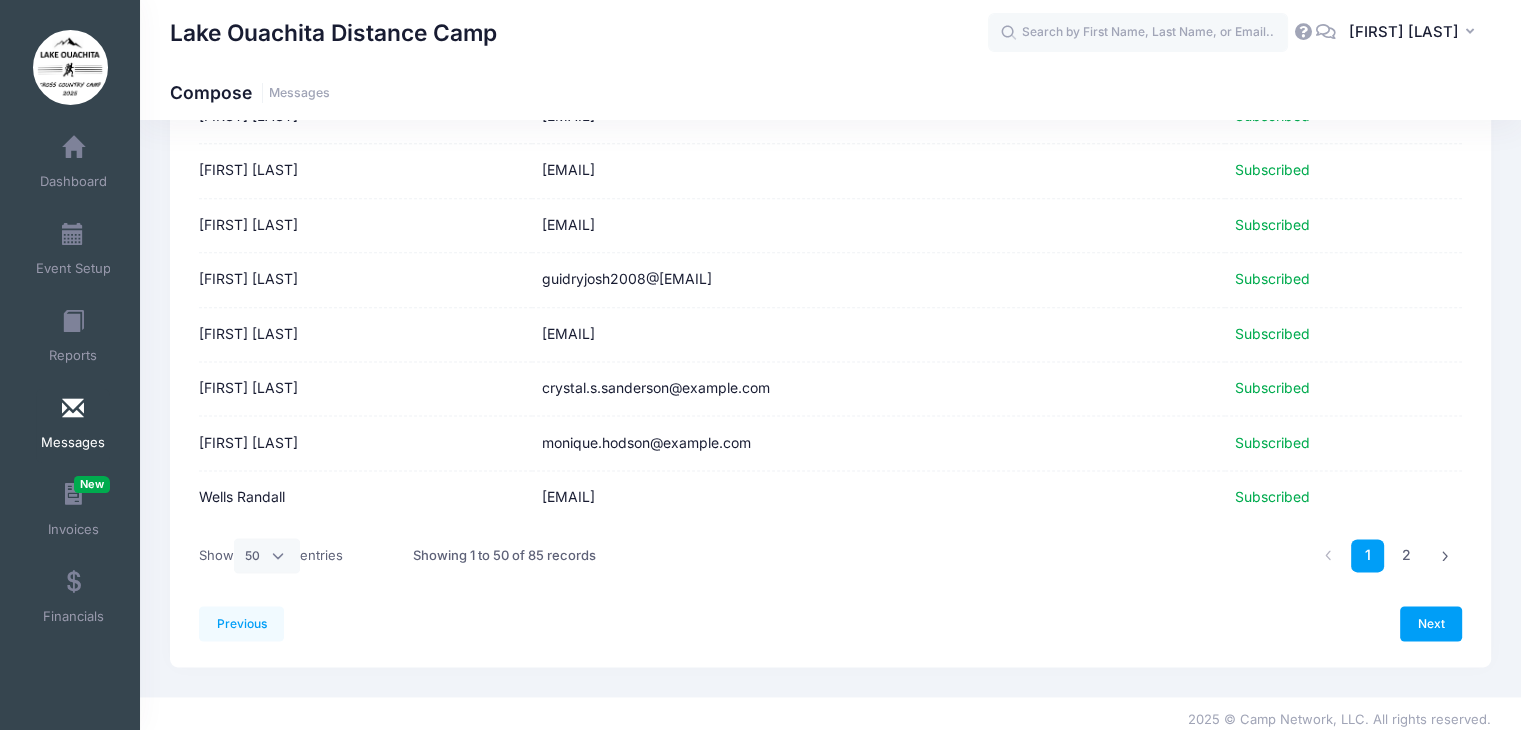 scroll, scrollTop: 2499, scrollLeft: 0, axis: vertical 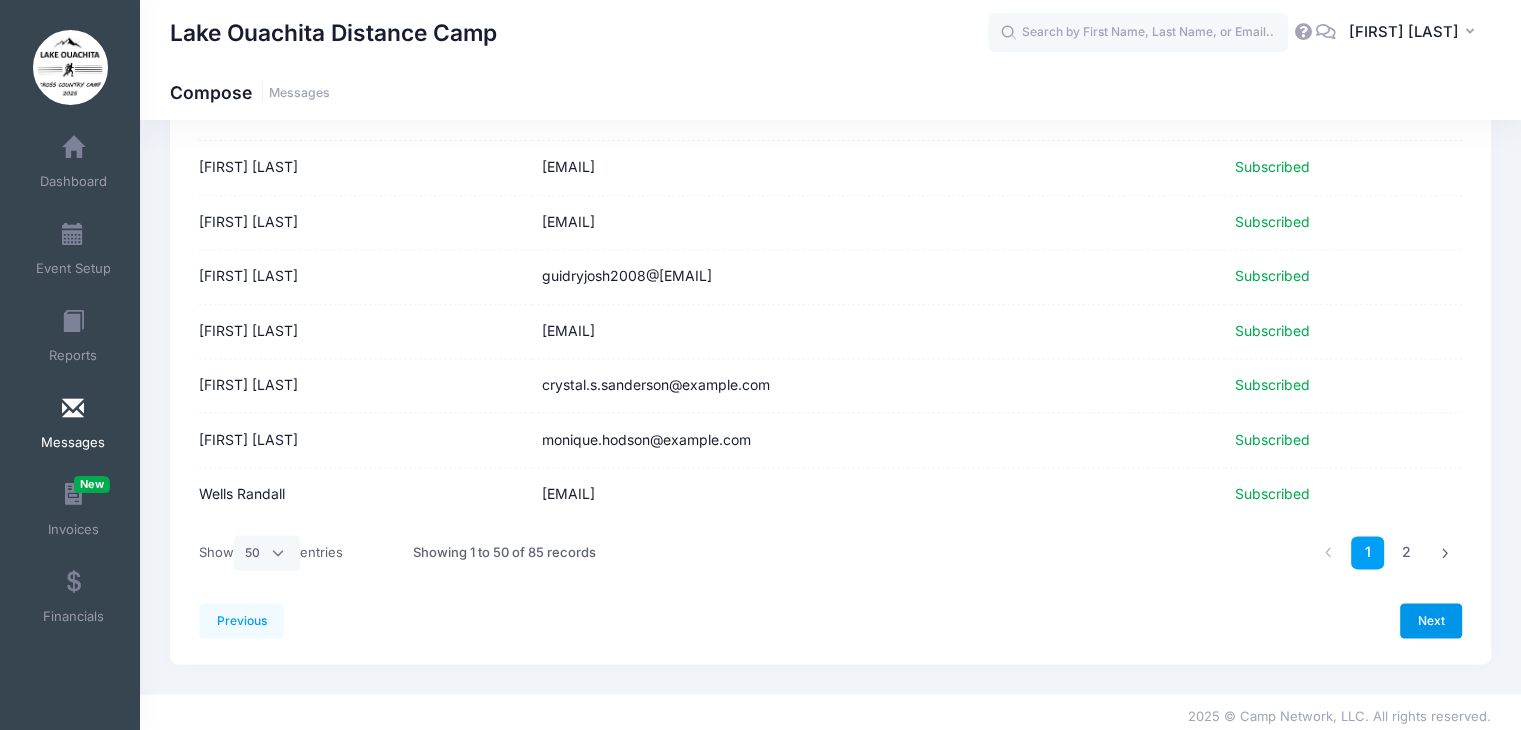 click on "Next" at bounding box center (1431, 620) 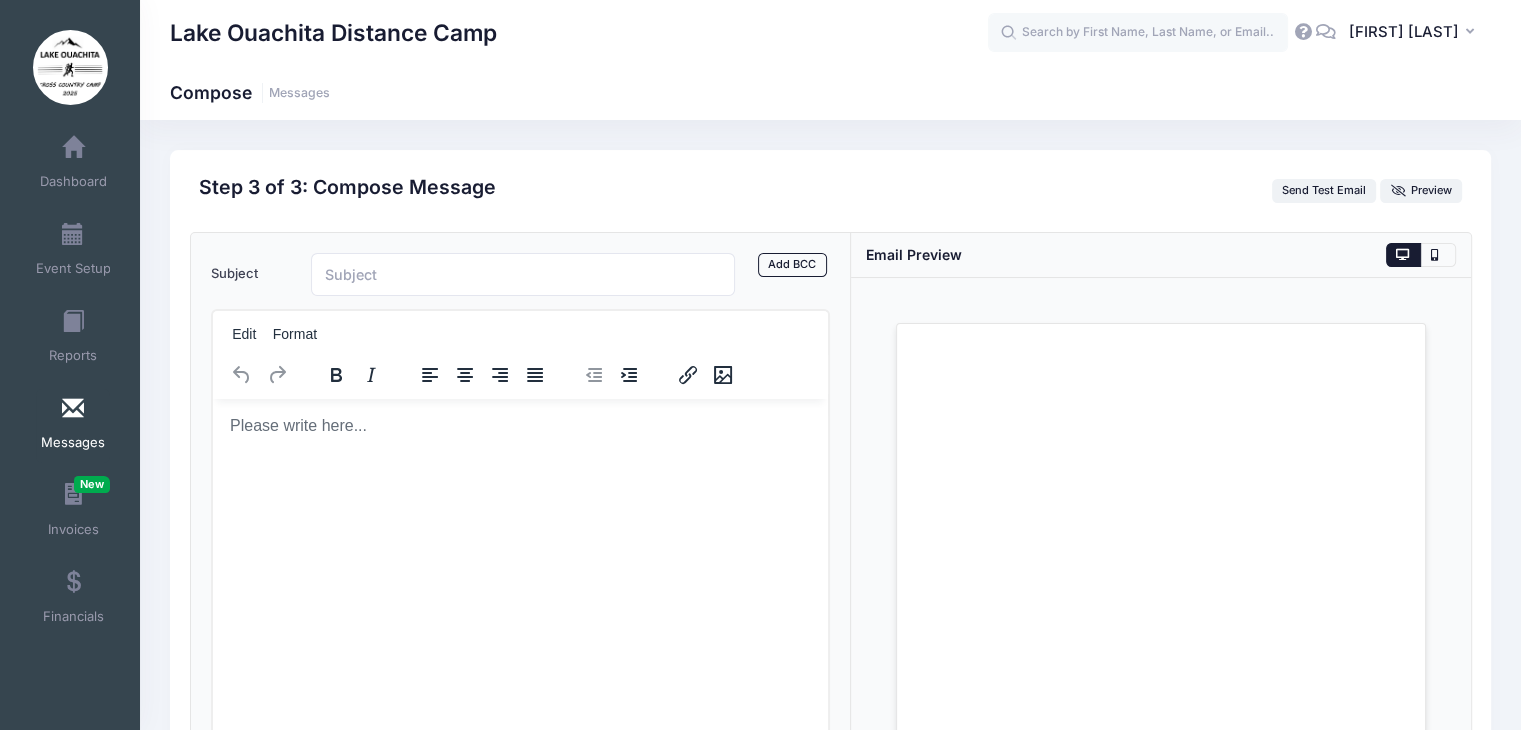 scroll, scrollTop: 0, scrollLeft: 0, axis: both 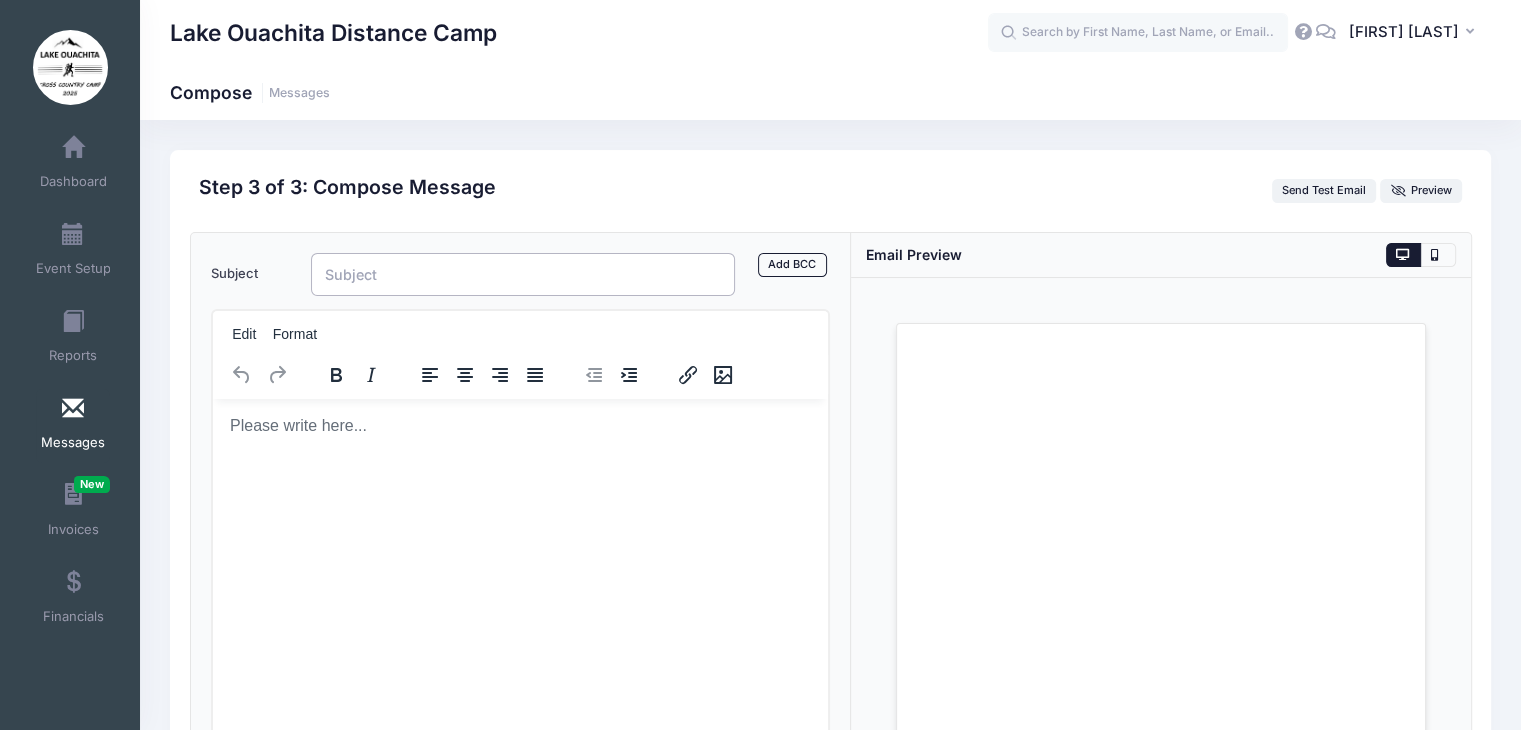 click on "Subject" at bounding box center (523, 274) 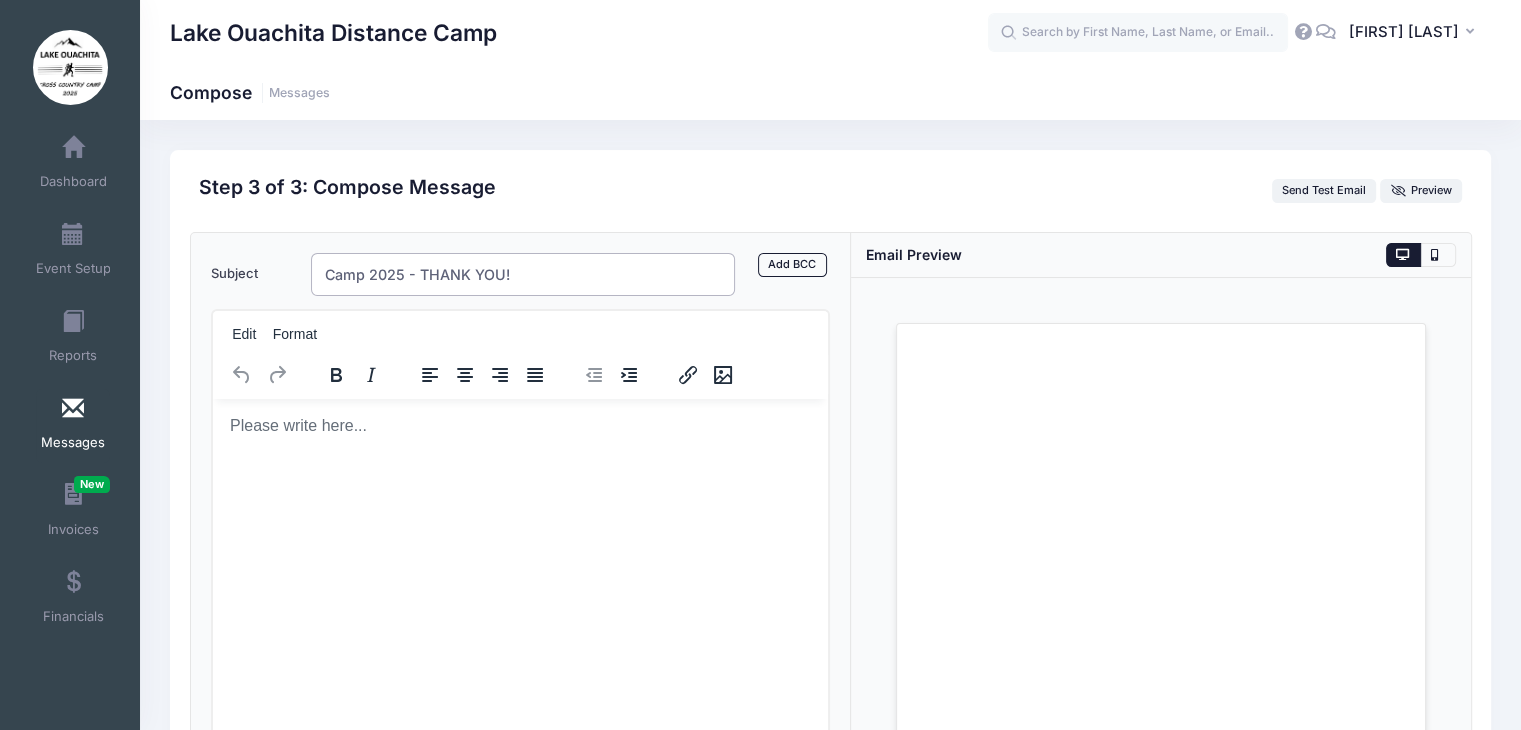 type on "Camp 2025 - THANK YOU!" 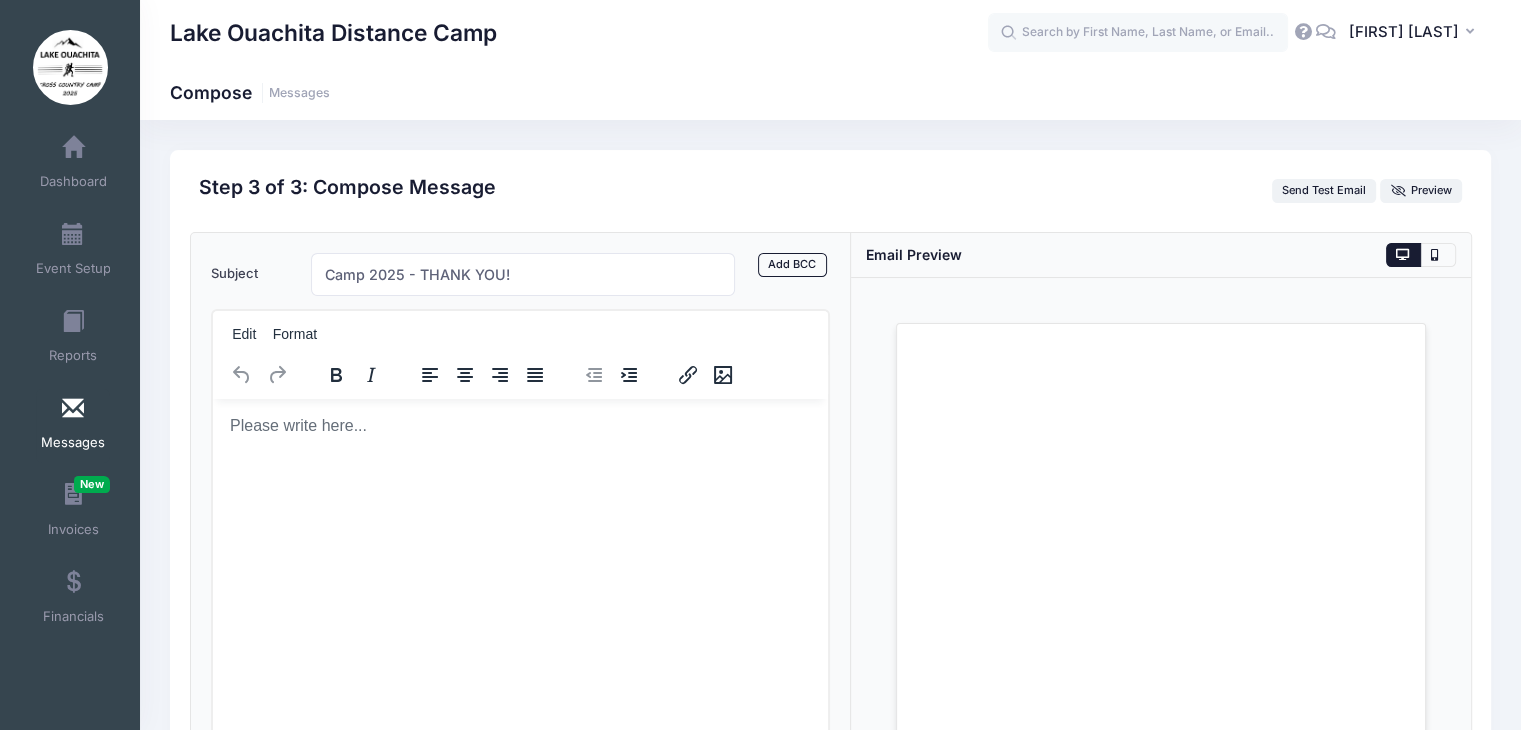click at bounding box center (520, 425) 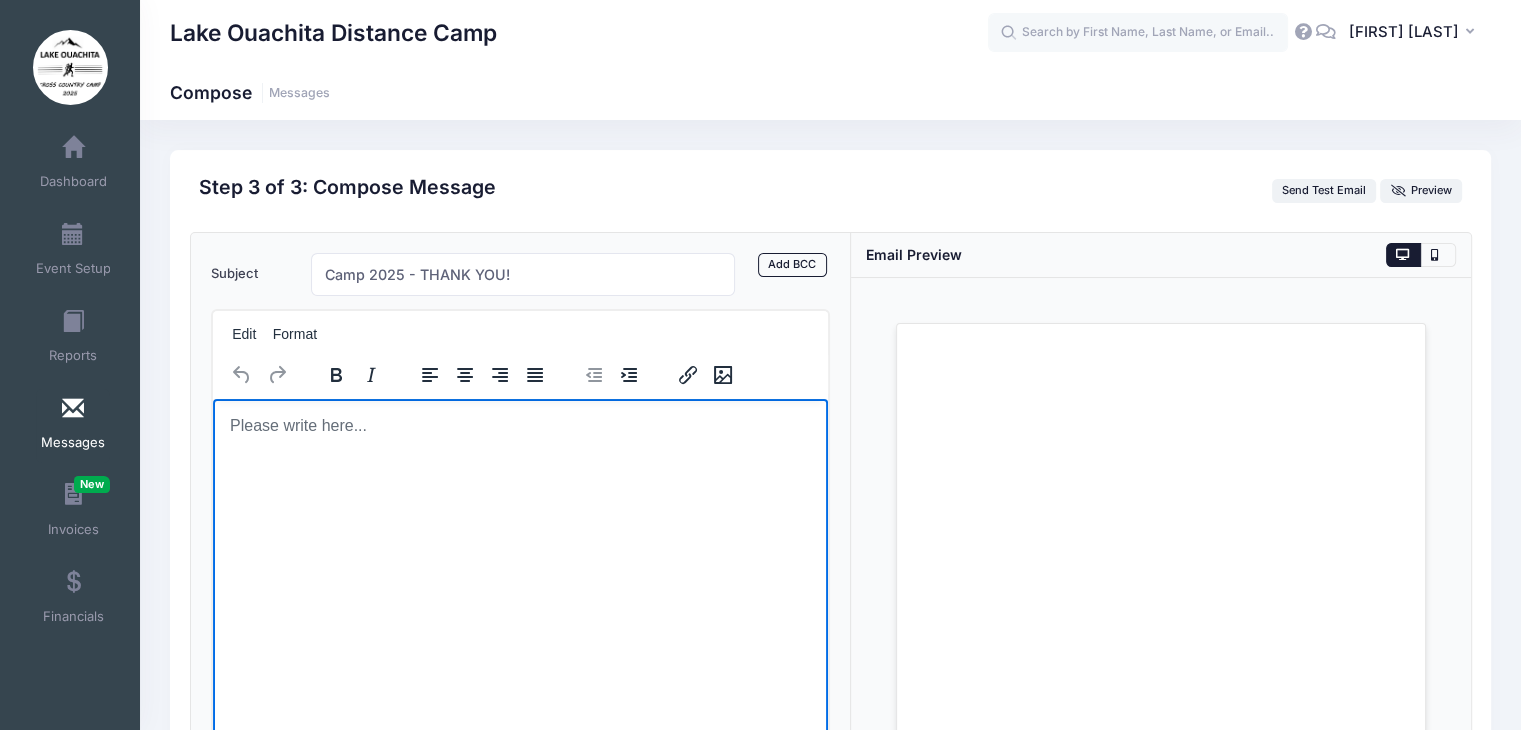 type 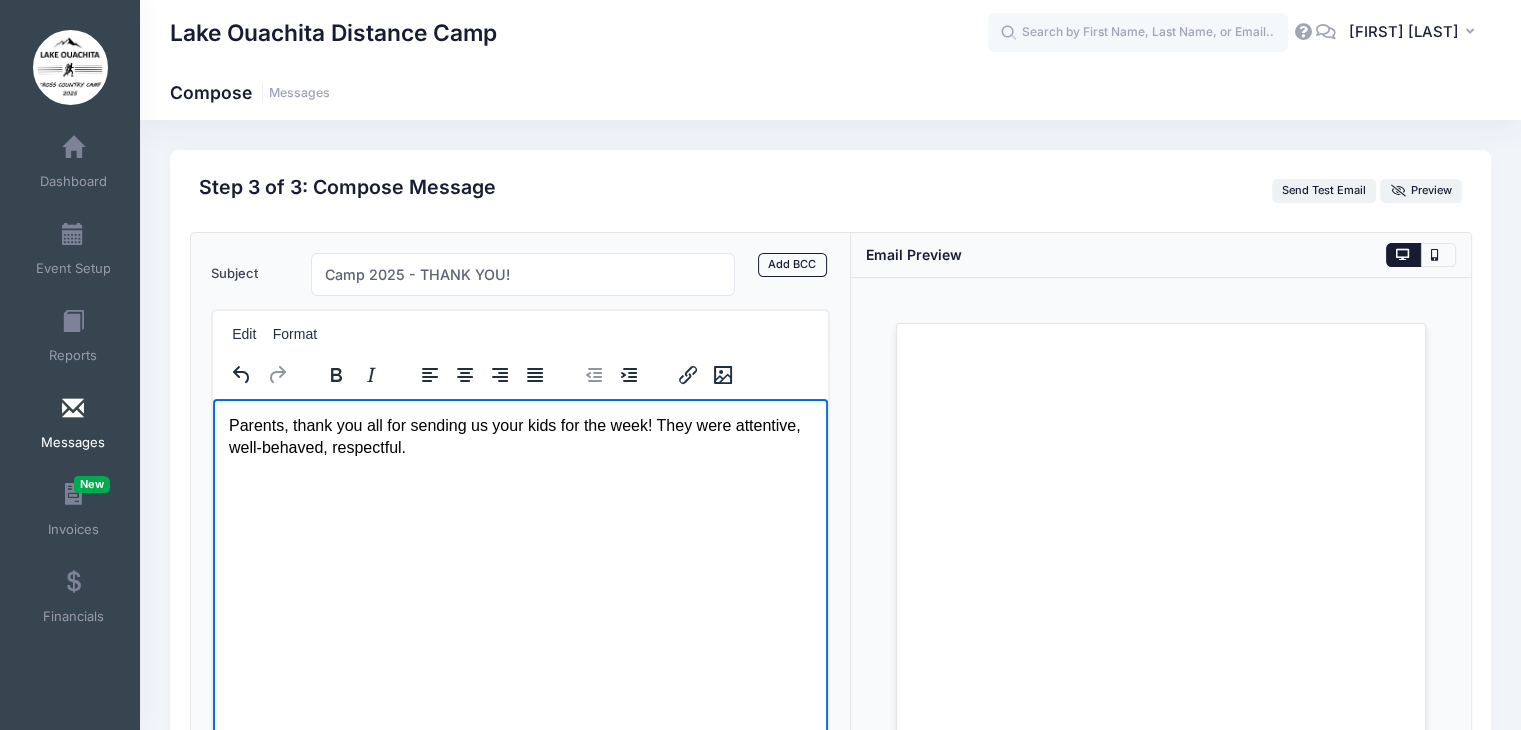 click on "Parents, thank you all for sending us your kids for the week! They were attentive, well-behaved, respectful." at bounding box center (520, 436) 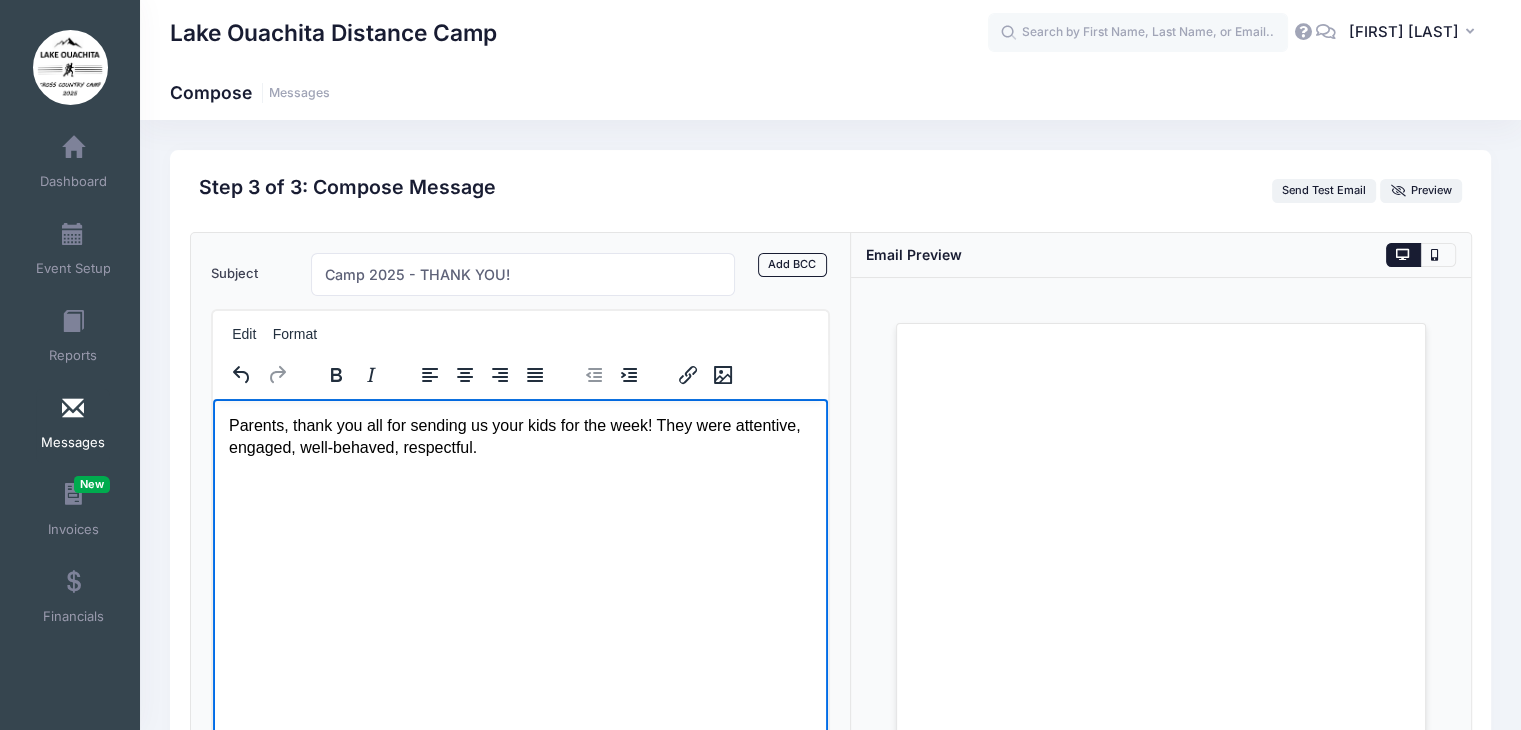 click on "Parents, thank you all for sending us your kids for the week! They were attentive, engaged, well-behaved, respectful." at bounding box center [520, 436] 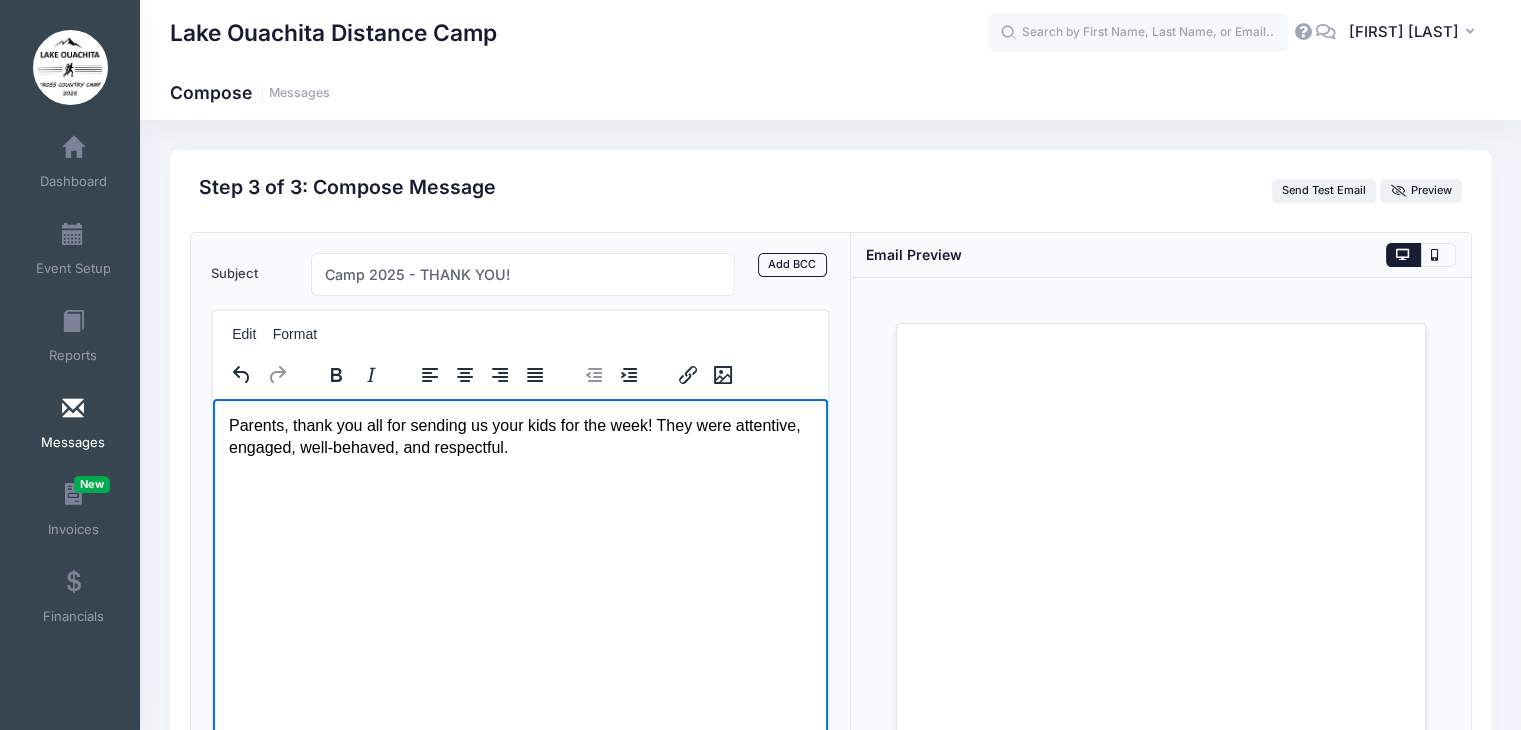 click on "Parents, thank you all for sending us your kids for the week! They were attentive, engaged, well-behaved, and respectful." at bounding box center [520, 436] 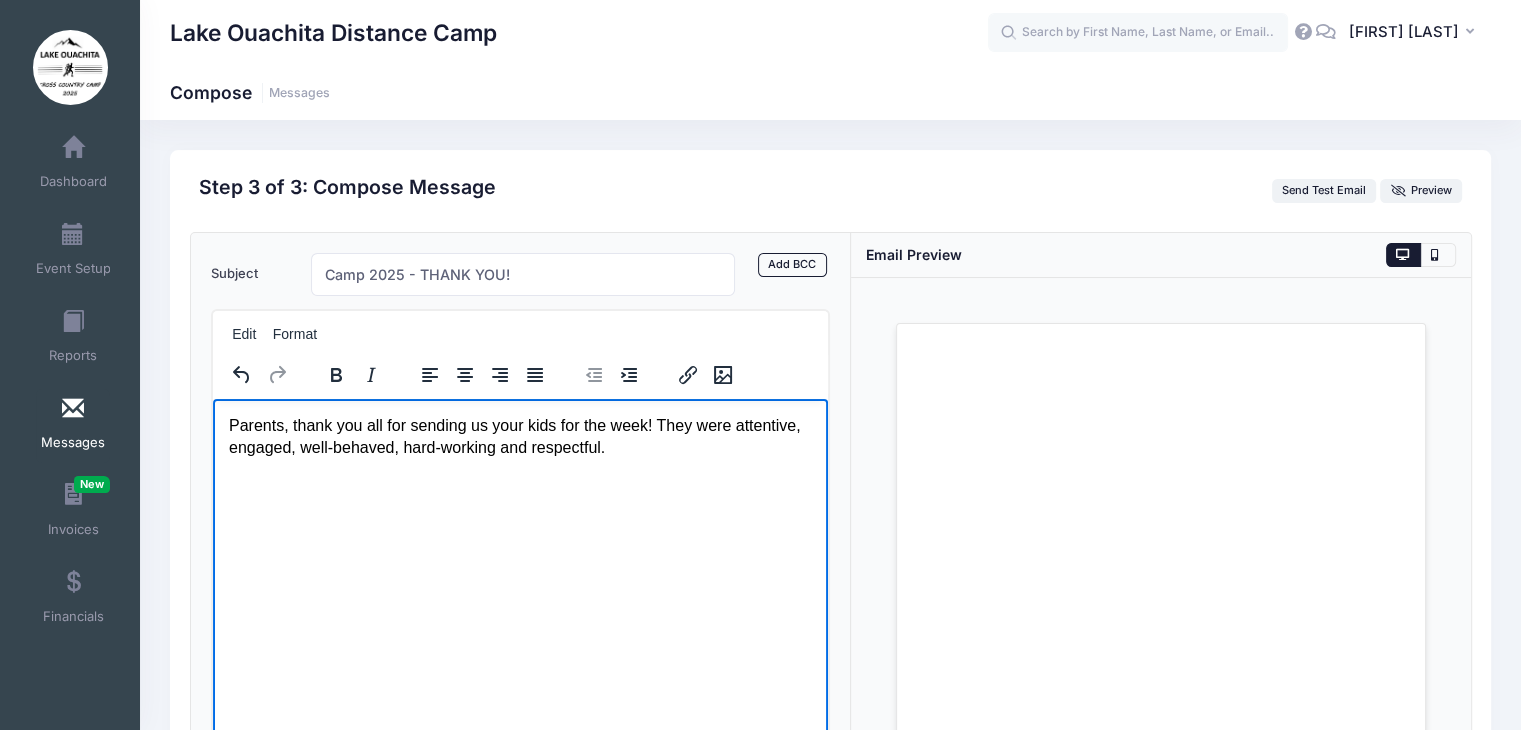 click on "Parents, thank you all for sending us your kids for the week! They were attentive, engaged, well-behaved, hard-working and respectful." at bounding box center (520, 436) 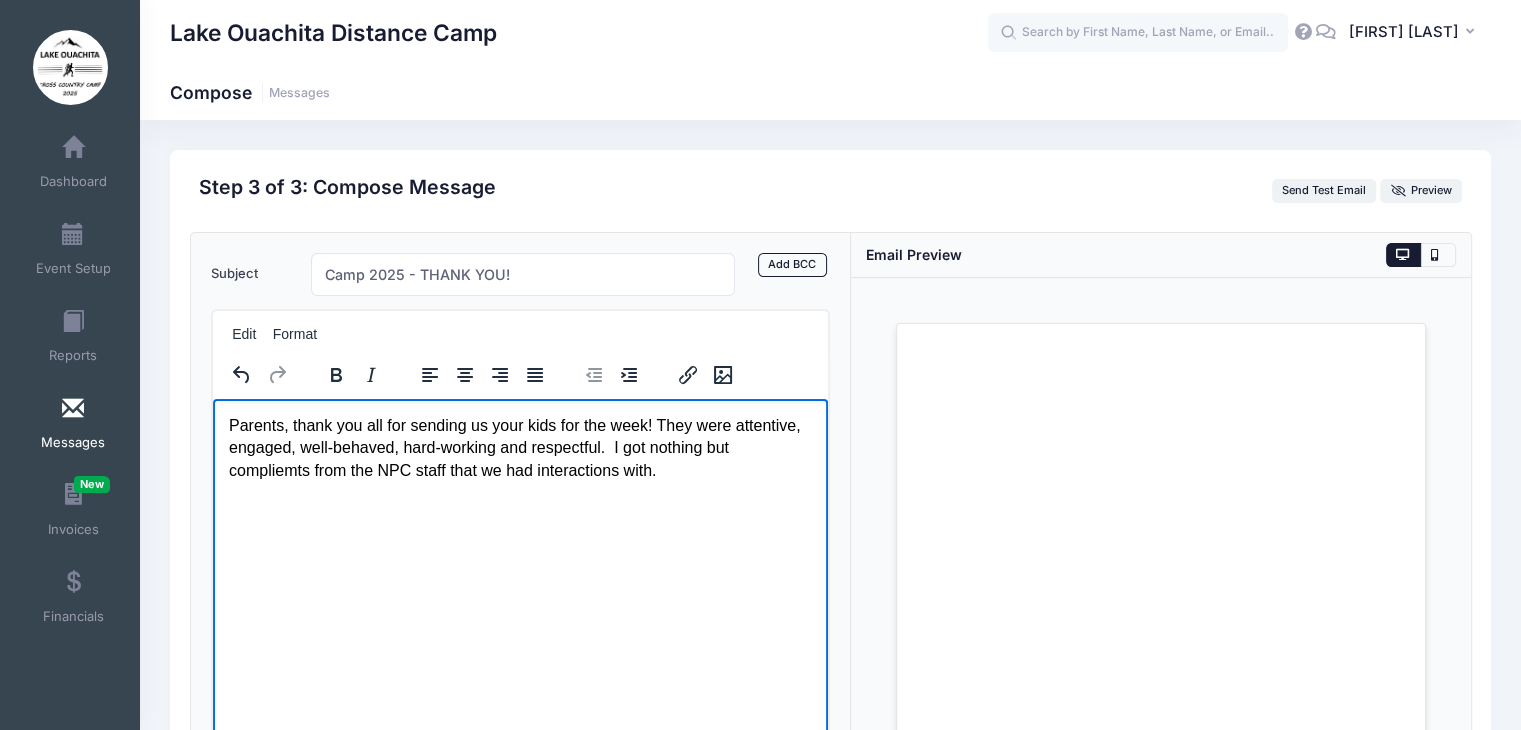 click on "Parents, thank you all for sending us your kids for the week! They were attentive, engaged, well-behaved, hard-working and respectful.  I got nothing but compliemts from the NPC staff that we had interactions with." at bounding box center [520, 447] 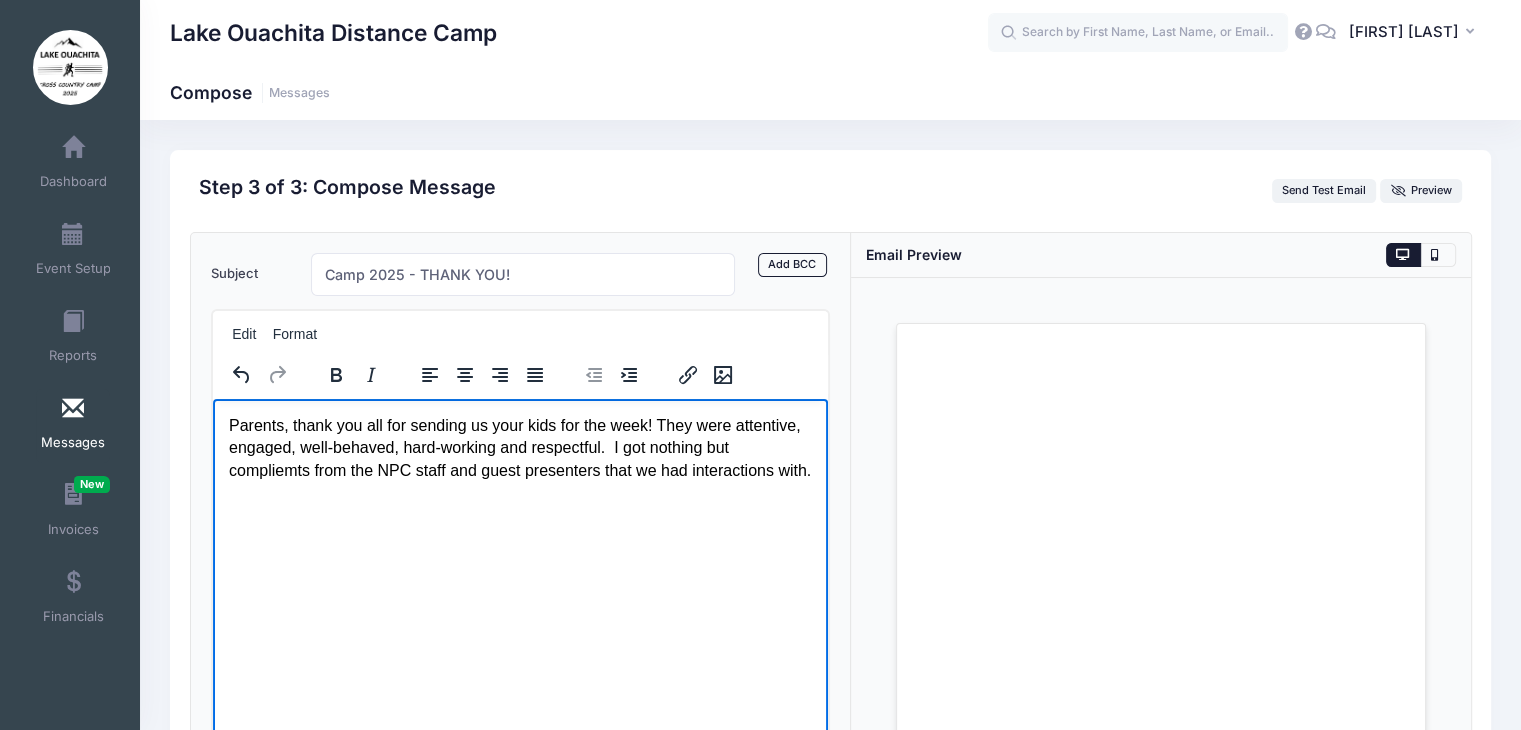 click on "Parents, thank you all for sending us your kids for the week! They were attentive, engaged, well-behaved, hard-working and respectful.  I got nothing but compliemts from the NPC staff and guest presenters that we had interactions with." at bounding box center (520, 447) 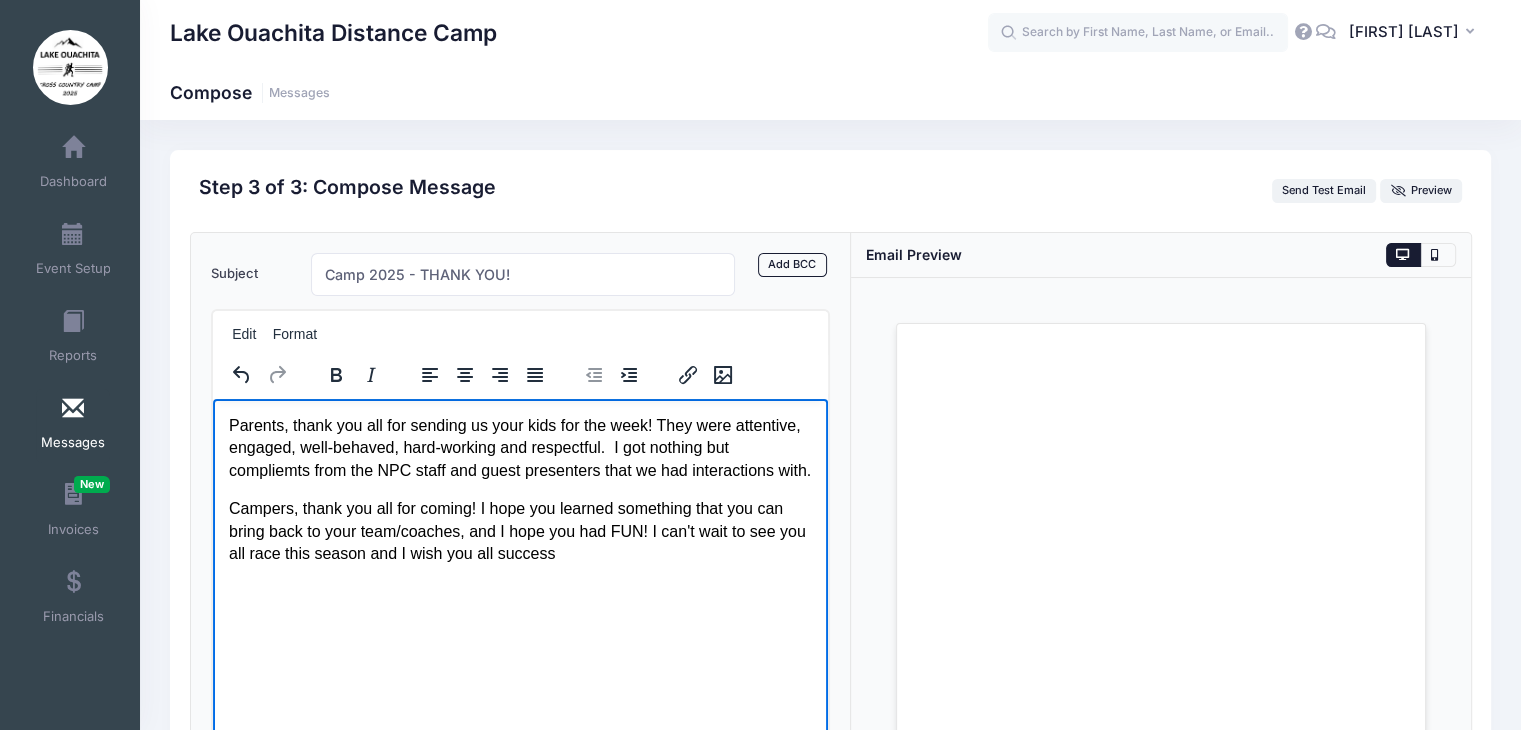click on "Campers, thank you all for coming! I hope you learned something that you can bring back to your team/coaches, and I hope you had FUN! I can't wait to see you all race this season and I wish you all success" at bounding box center [520, 530] 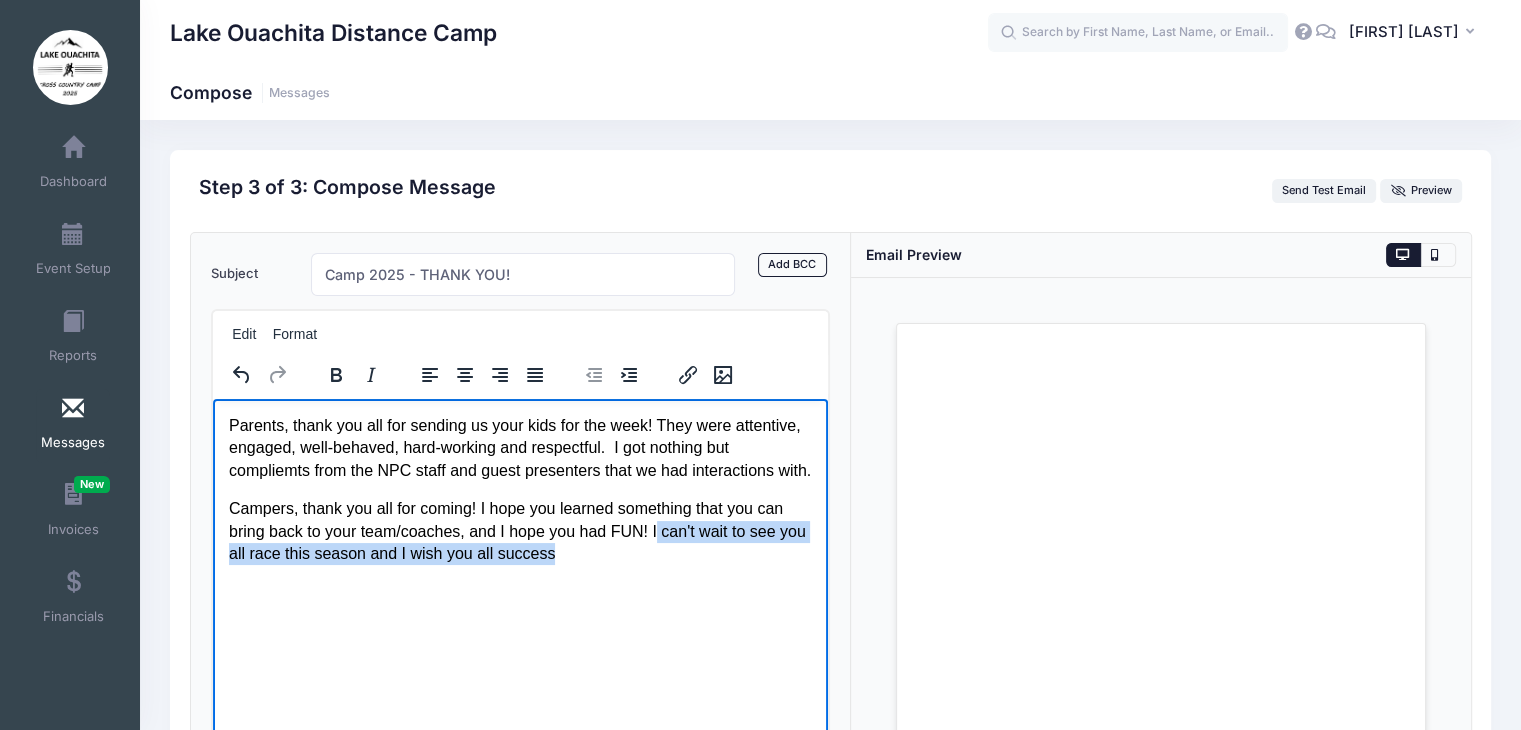 drag, startPoint x: 652, startPoint y: 530, endPoint x: 550, endPoint y: 558, distance: 105.773346 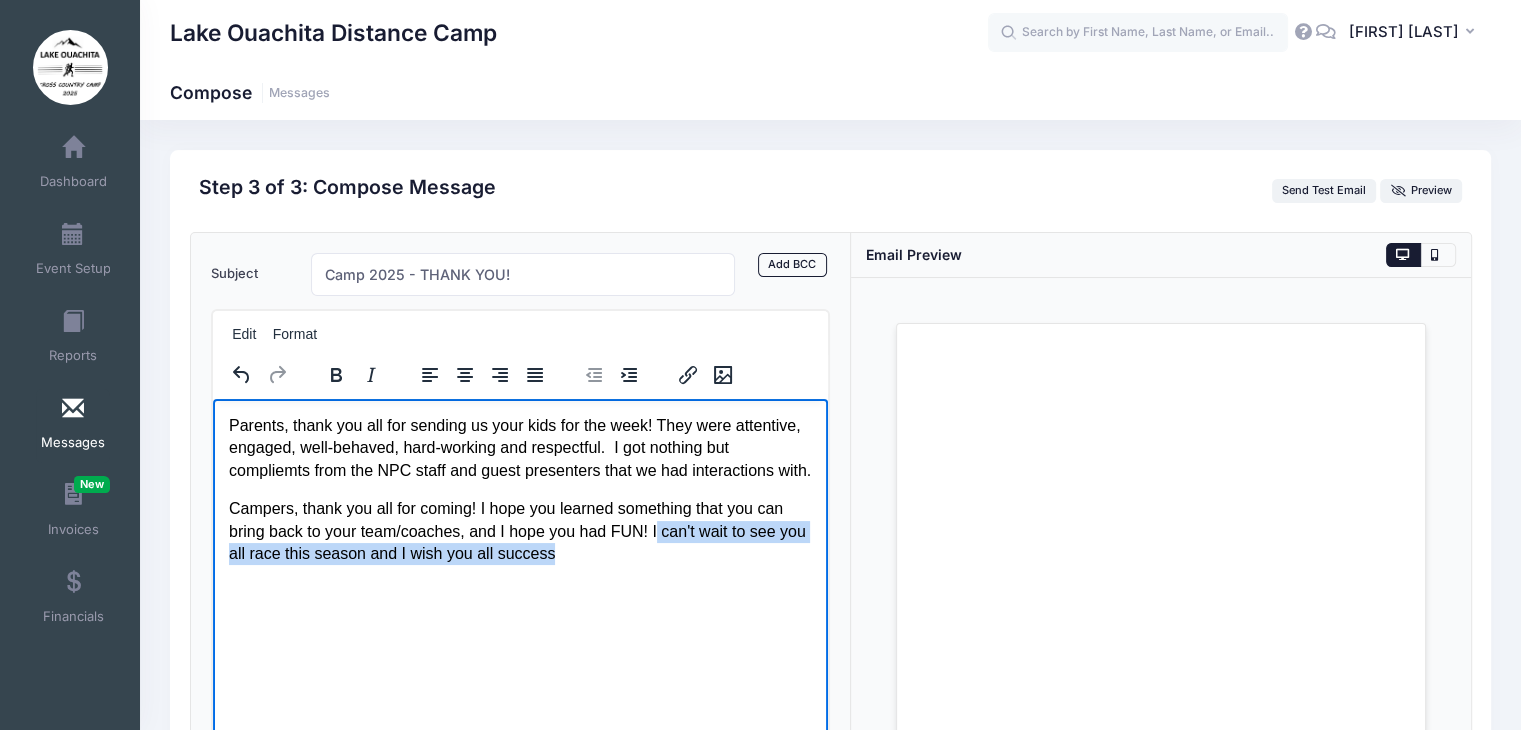 click on "Campers, thank you all for coming! I hope you learned something that you can bring back to your team/coaches, and I hope you had FUN! I can't wait to see you all race this season and I wish you all success" at bounding box center (520, 530) 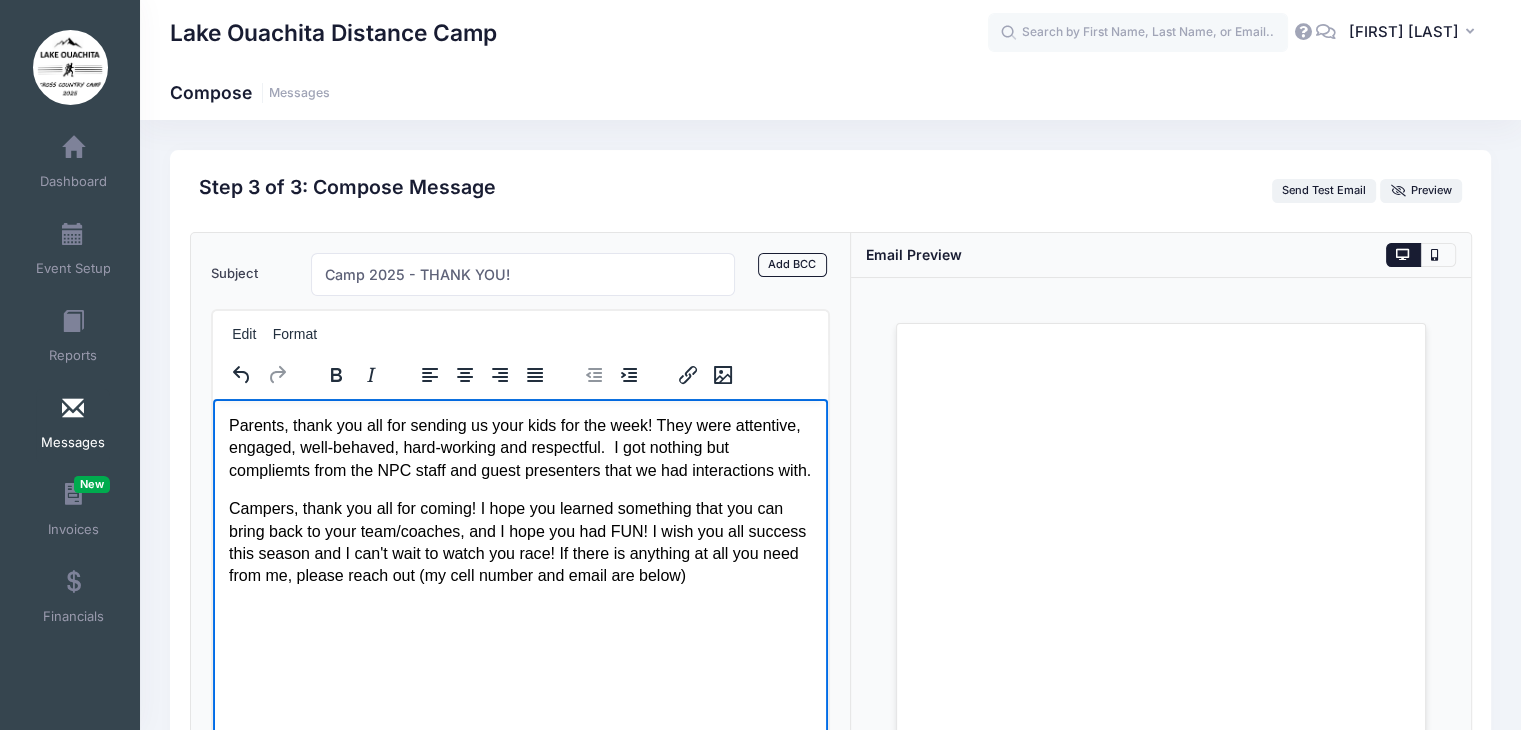 click on "Campers, thank you all for coming! I hope you learned something that you can bring back to your team/coaches, and I hope you had FUN! I wish you all success this season and I can't wait to watch you race! If there is anything at all you need from me, please reach out (my cell number and email are below)" at bounding box center (520, 542) 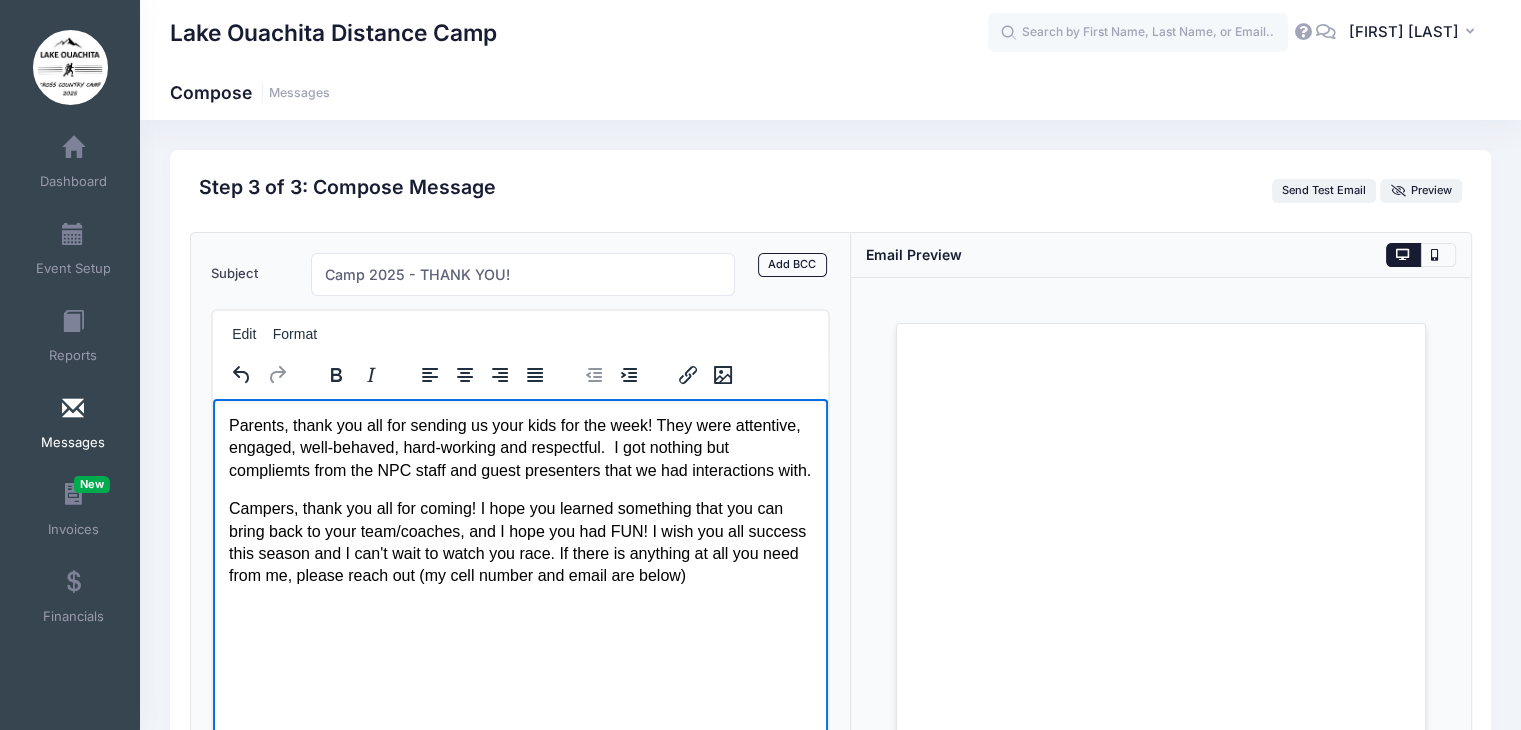 click on "Campers, thank you all for coming! I hope you learned something that you can bring back to your team/coaches, and I hope you had FUN! I wish you all success this season and I can't wait to watch you race. If there is anything at all you need from me, please reach out (my cell number and email are below)" at bounding box center [520, 542] 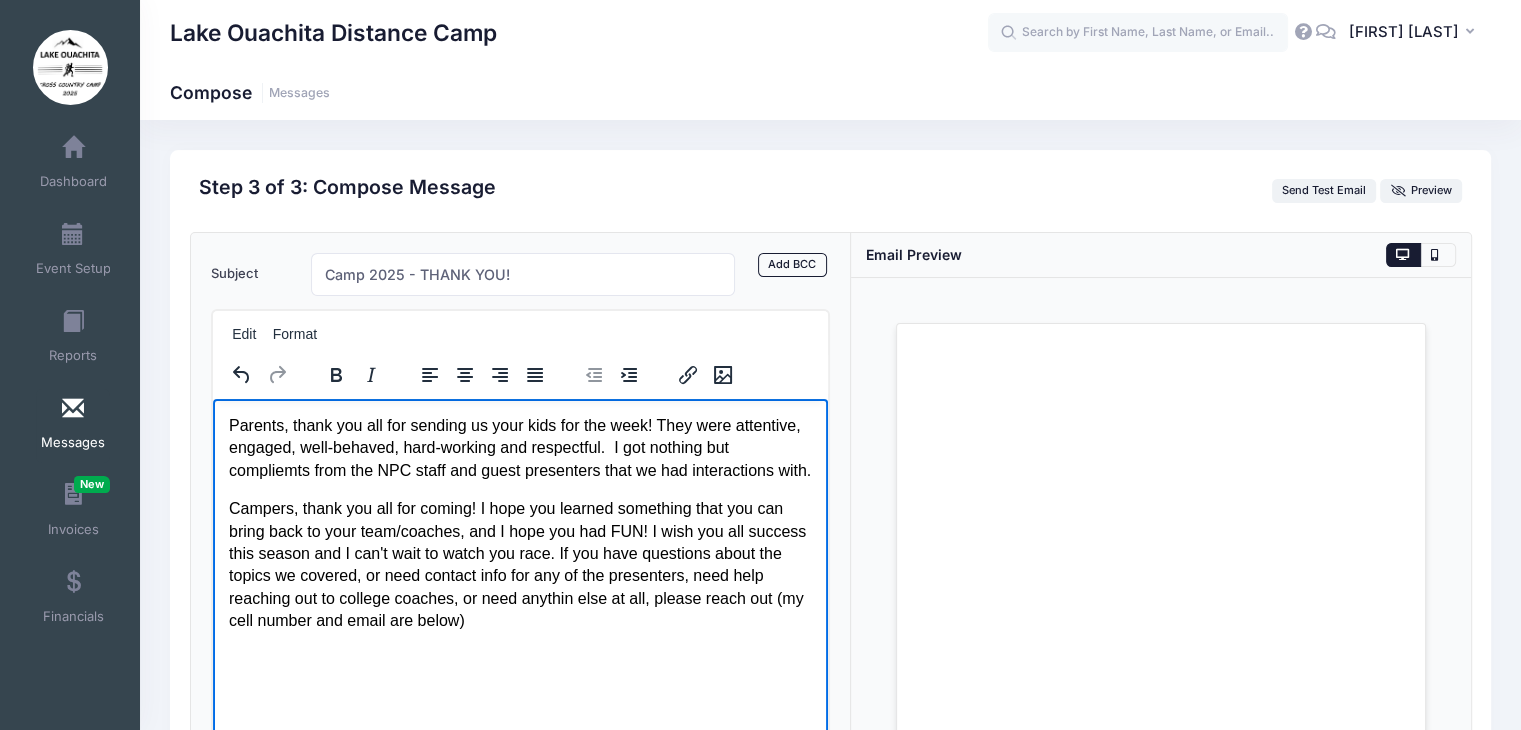 click on "Campers, thank you all for coming! I hope you learned something that you can bring back to your team/coaches, and I hope you had FUN! I wish you all success this season and I can't wait to watch you race. If you have questions about the topics we covered, or need contact info for any of the presenters, need help reaching out to college coaches, or need anythin else at all, please reach out (my cell number and email are below)" at bounding box center [520, 564] 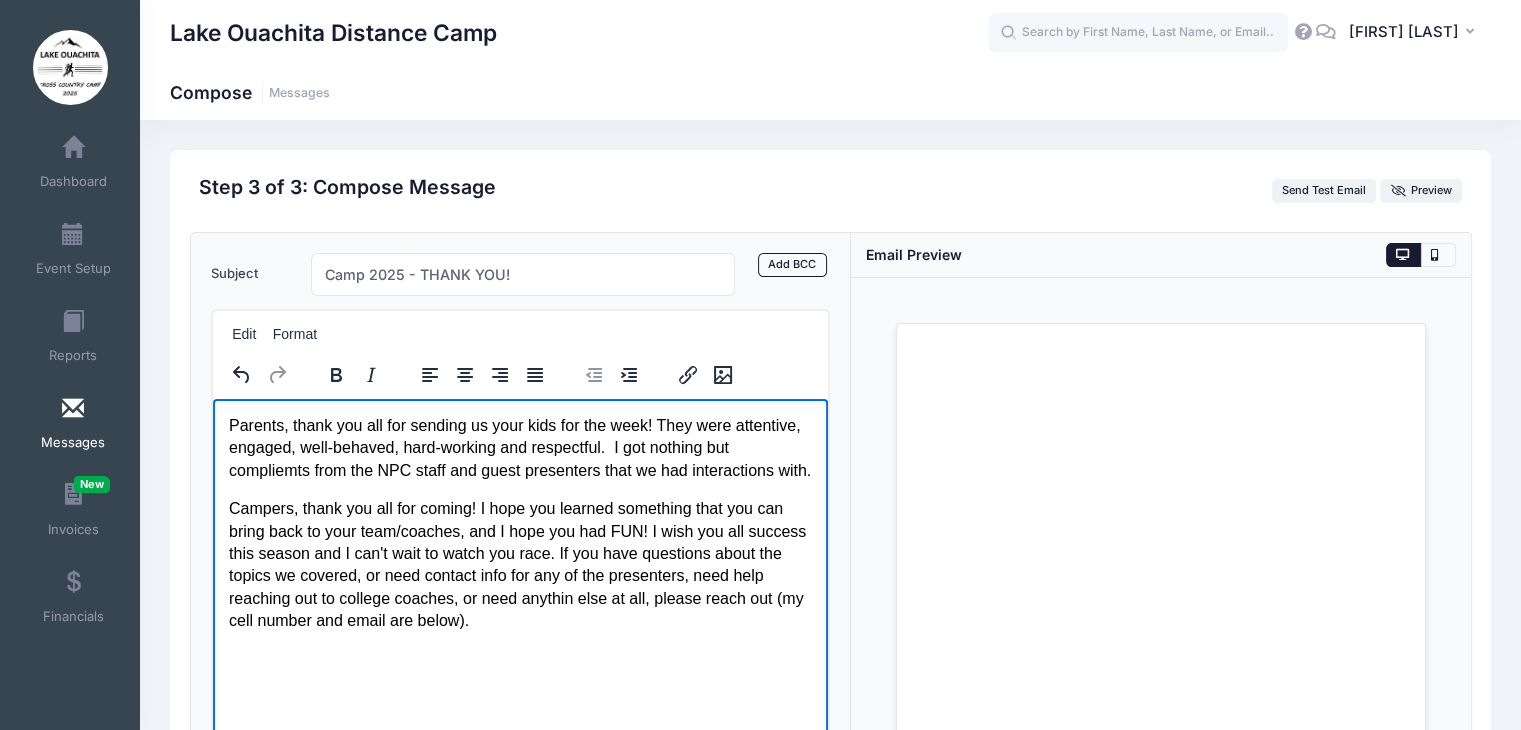 click on "Campers, thank you all for coming! I hope you learned something that you can bring back to your team/coaches, and I hope you had FUN! I wish you all success this season and I can't wait to watch you race. If you have questions about the topics we covered, or need contact info for any of the presenters, need help reaching out to college coaches, or need anythin else at all, please reach out (my cell number and email are below)." at bounding box center [520, 564] 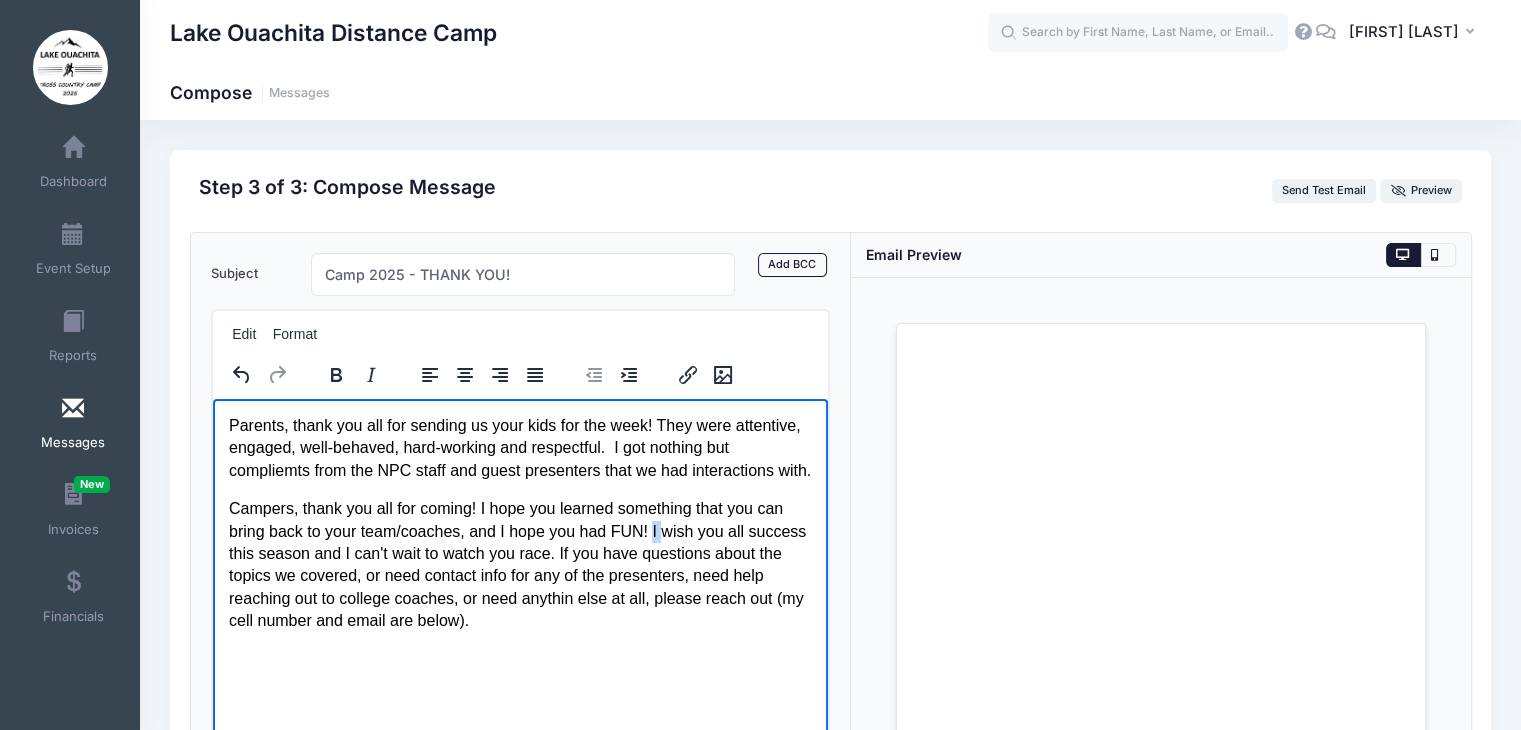 click on "Campers, thank you all for coming! I hope you learned something that you can bring back to your team/coaches, and I hope you had FUN! I wish you all success this season and I can't wait to watch you race. If you have questions about the topics we covered, or need contact info for any of the presenters, need help reaching out to college coaches, or need anythin else at all, please reach out (my cell number and email are below)." at bounding box center [520, 564] 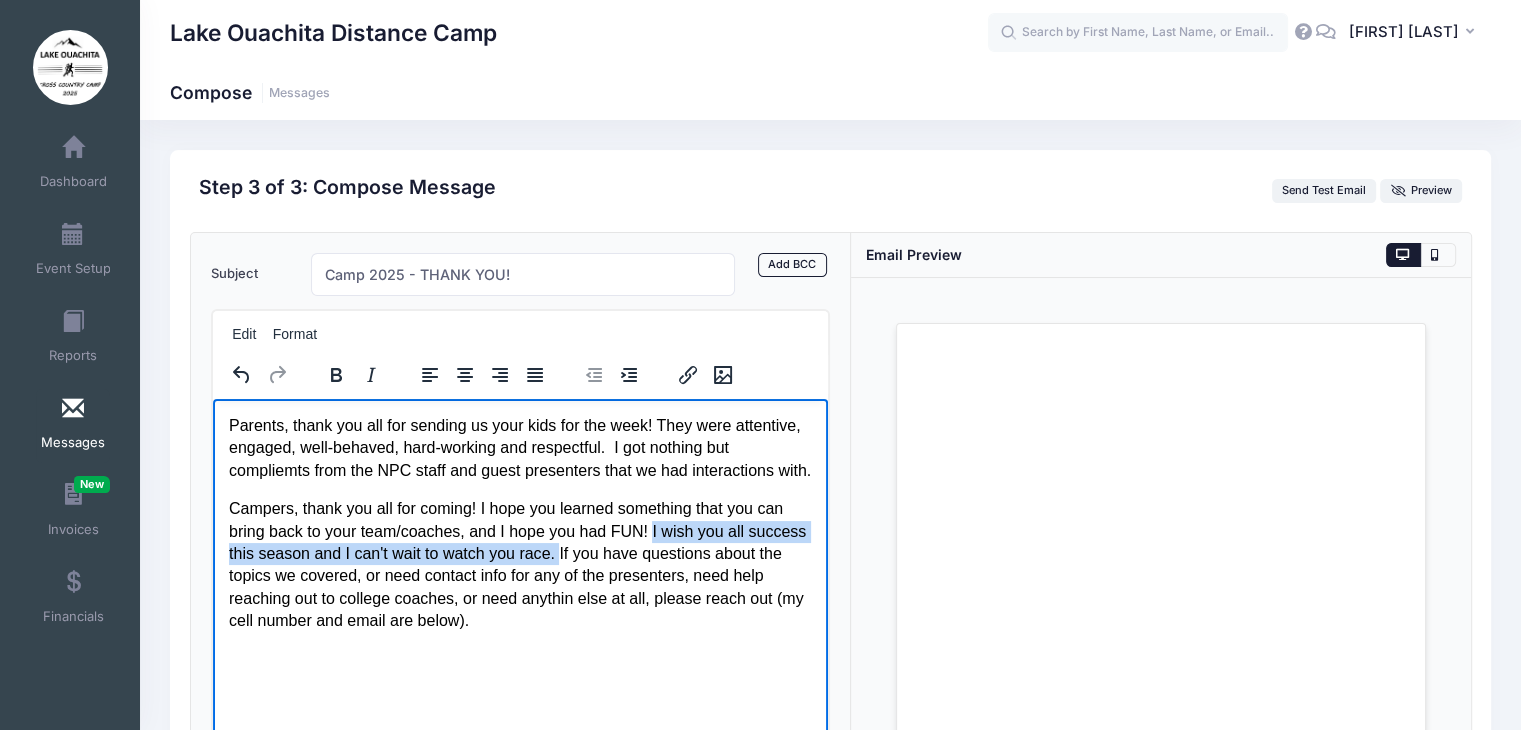 click on "Campers, thank you all for coming! I hope you learned something that you can bring back to your team/coaches, and I hope you had FUN! I wish you all success this season and I can't wait to watch you race. If you have questions about the topics we covered, or need contact info for any of the presenters, need help reaching out to college coaches, or need anythin else at all, please reach out (my cell number and email are below)." at bounding box center (520, 564) 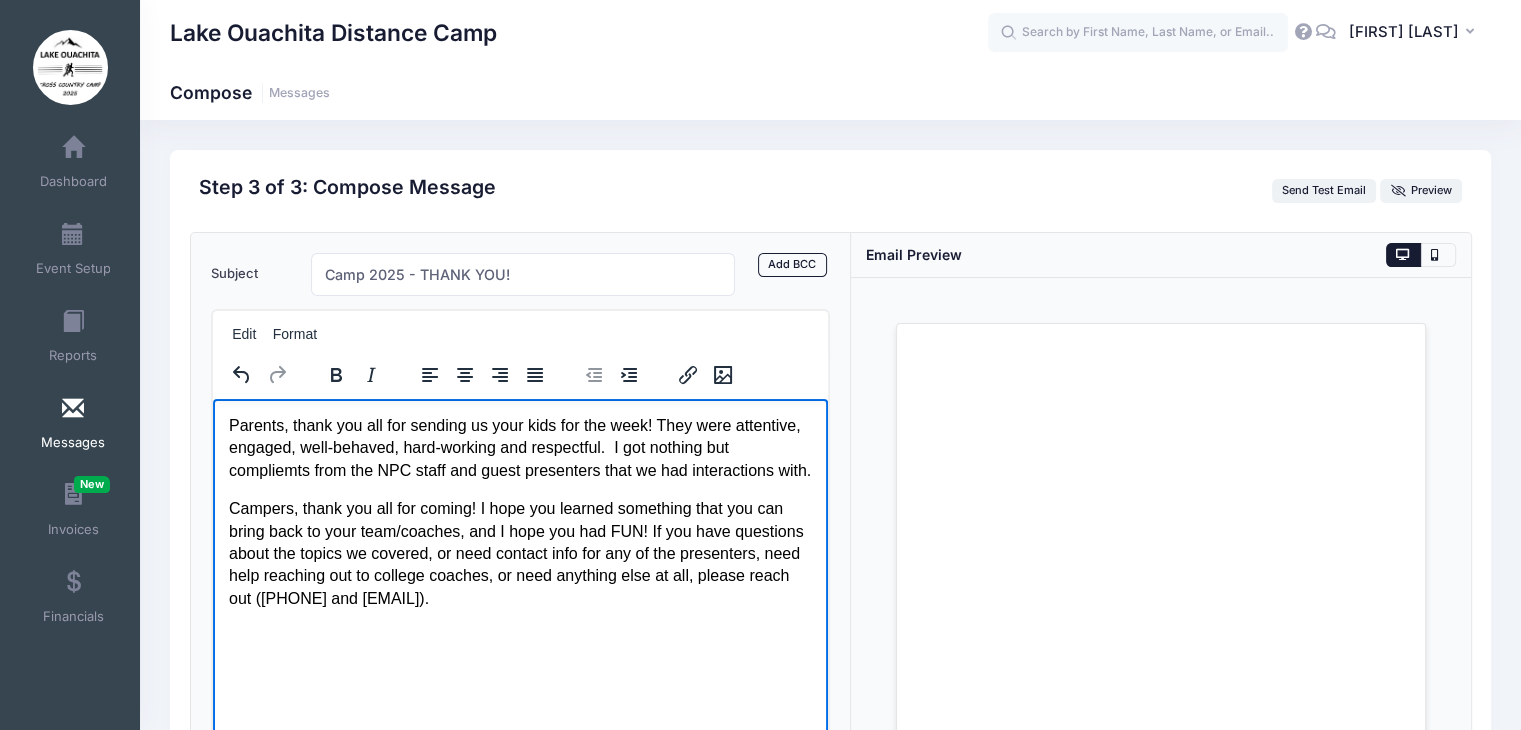 click on "Campers, thank you all for coming! I hope you learned something that you can bring back to your team/coaches, and I hope you had FUN! If you have questions about the topics we covered, or need contact info for any of the presenters, need help reaching out to college coaches, or need anything else at all, please reach out ([PHONE] and [EMAIL])." at bounding box center (520, 553) 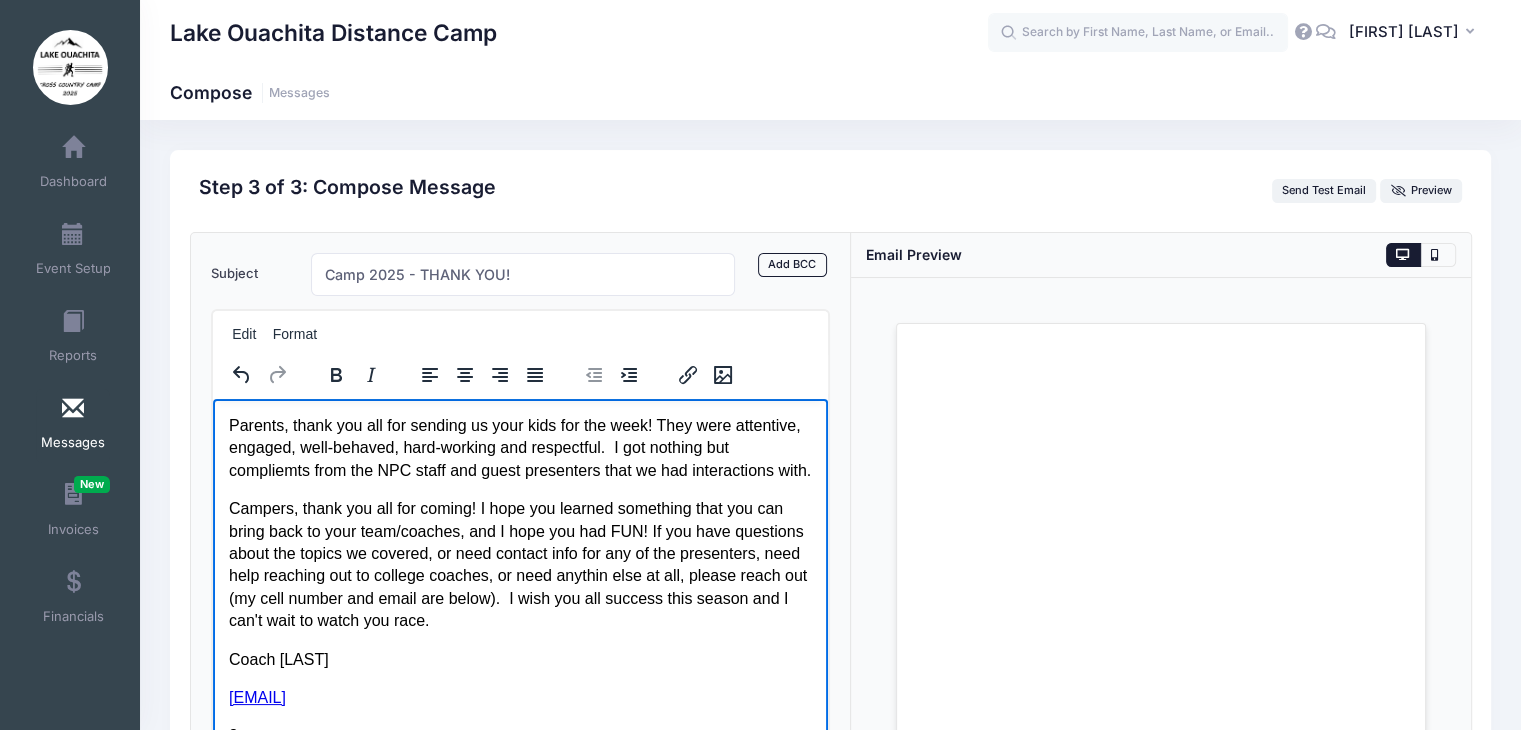 scroll, scrollTop: 16, scrollLeft: 0, axis: vertical 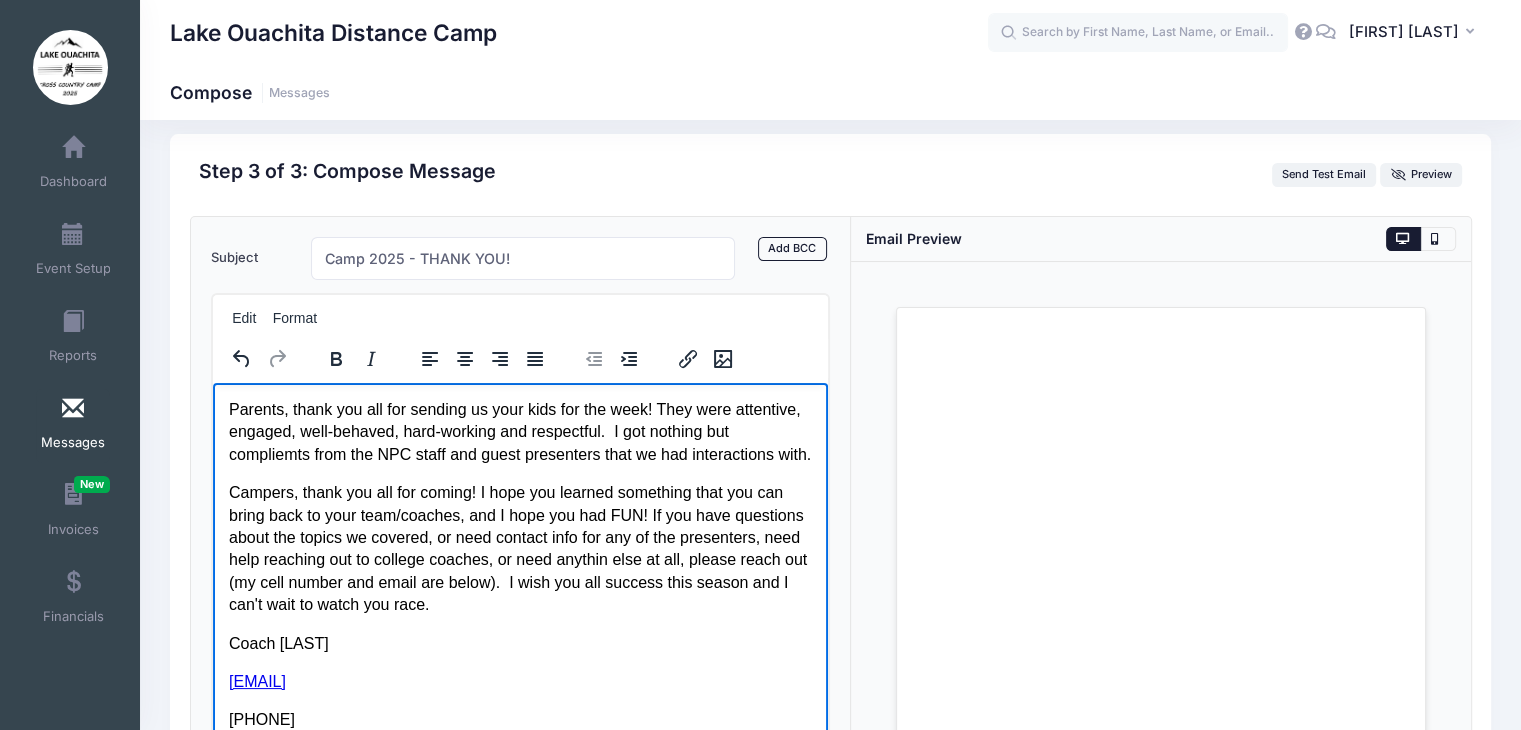 click on "Campers, thank you all for coming! I hope you learned something that you can bring back to your team/coaches, and I hope you had FUN! If you have questions about the topics we covered, or need contact info for any of the presenters, need help reaching out to college coaches, or need anythin else at all, please reach out (my cell number and email are below).  I wish you all success this season and I can't wait to watch you race." at bounding box center [520, 548] 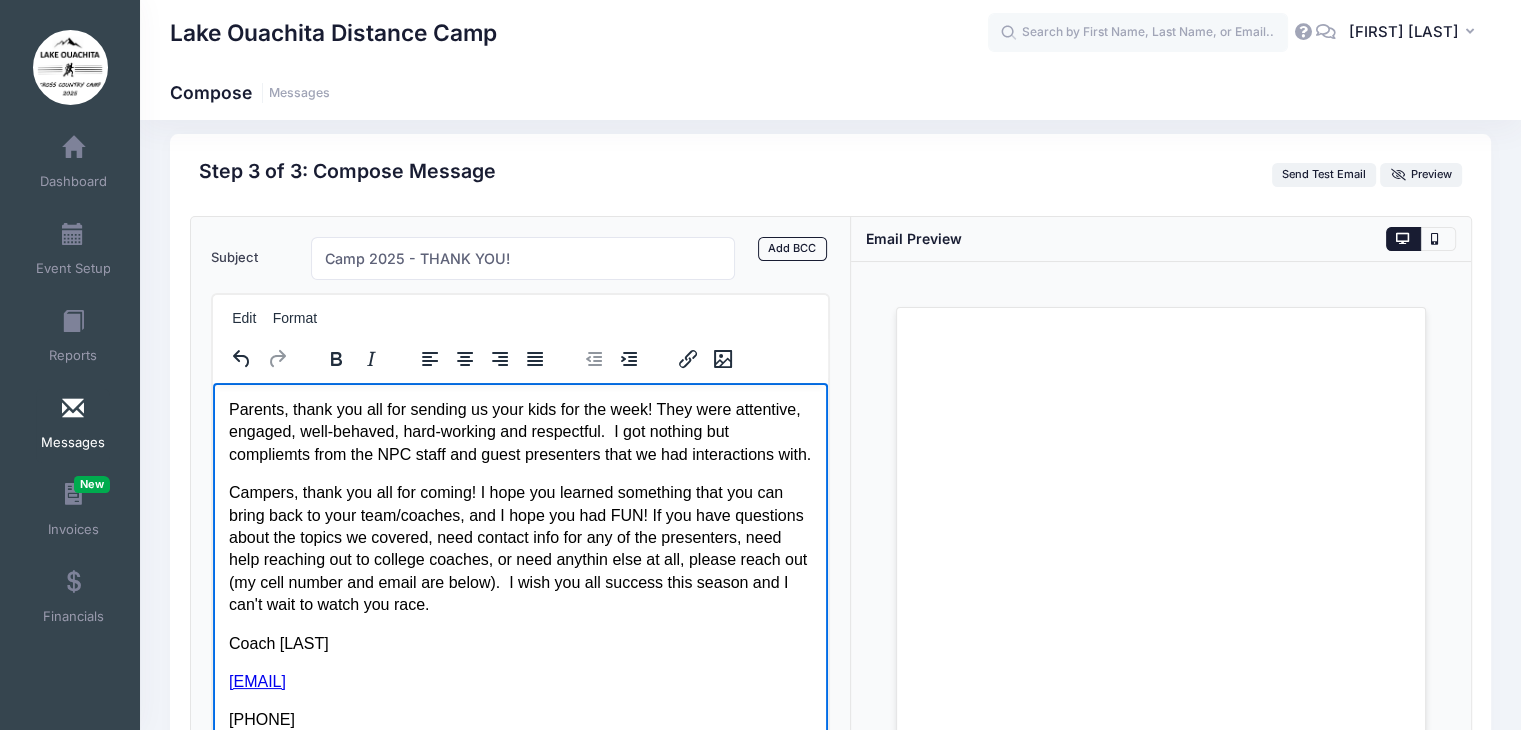 click on "Campers, thank you all for coming! I hope you learned something that you can bring back to your team/coaches, and I hope you had FUN! If you have questions about the topics we covered, need contact info for any of the presenters, need help reaching out to college coaches, or need anythin else at all, please reach out (my cell number and email are below).  I wish you all success this season and I can't wait to watch you race." at bounding box center [520, 548] 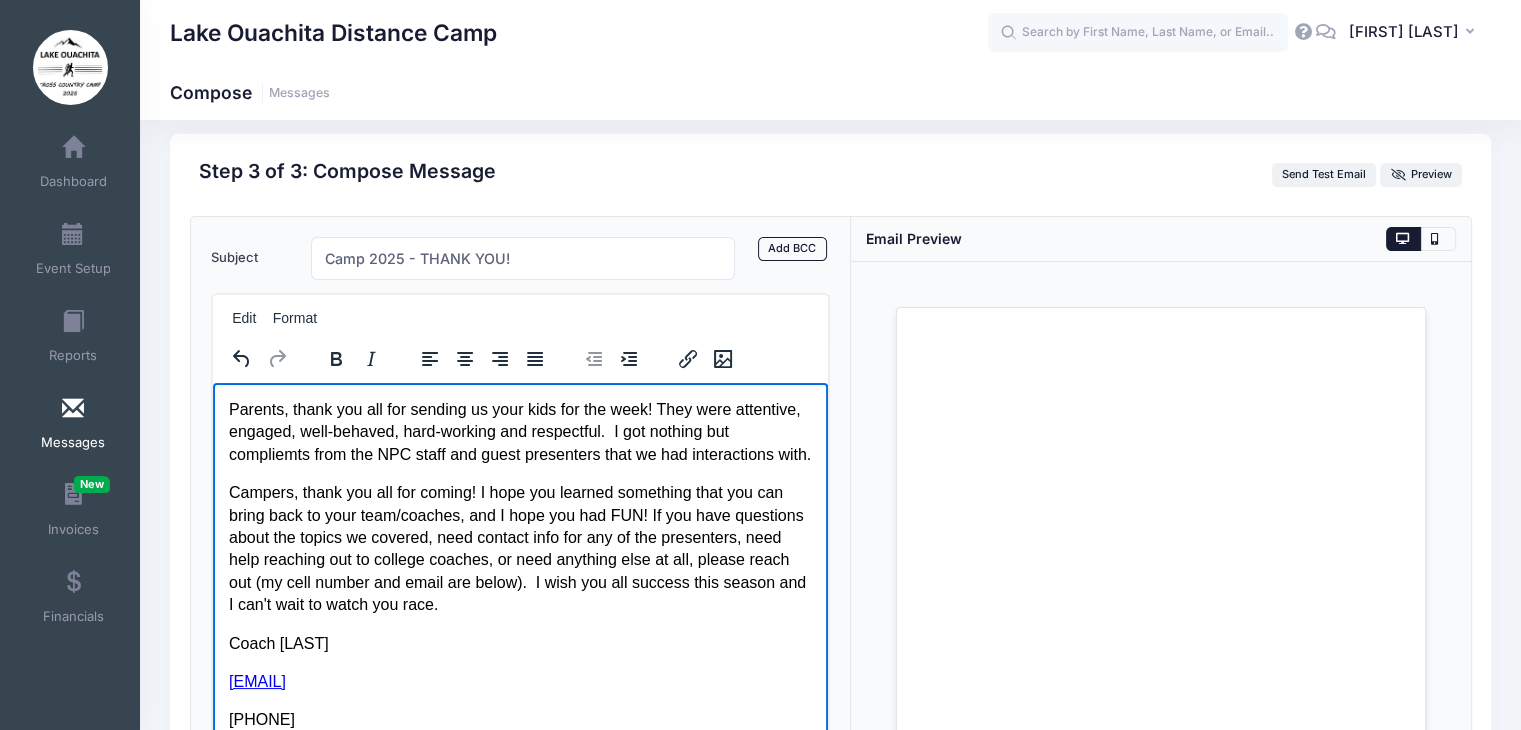click on "Parents, thank you all for sending us your kids for the week! They were attentive, engaged, well-behaved, hard-working and respectful.  I got nothing but compliemts from the NPC staff and guest presenters that we had interactions with. Campers, thank you all for coming! I hope you learned something that you can bring back to your team/coaches, and I hope you had FUN! If you have questions about the topics we covered, need contact info for any of the presenters, need help reaching out to college coaches, or need anything else at all, please reach out (my cell number and email are below).  I wish you all success this season and I can't wait to watch you race. Coach [LAST] [EMAIL] [PHONE]" at bounding box center (520, 564) 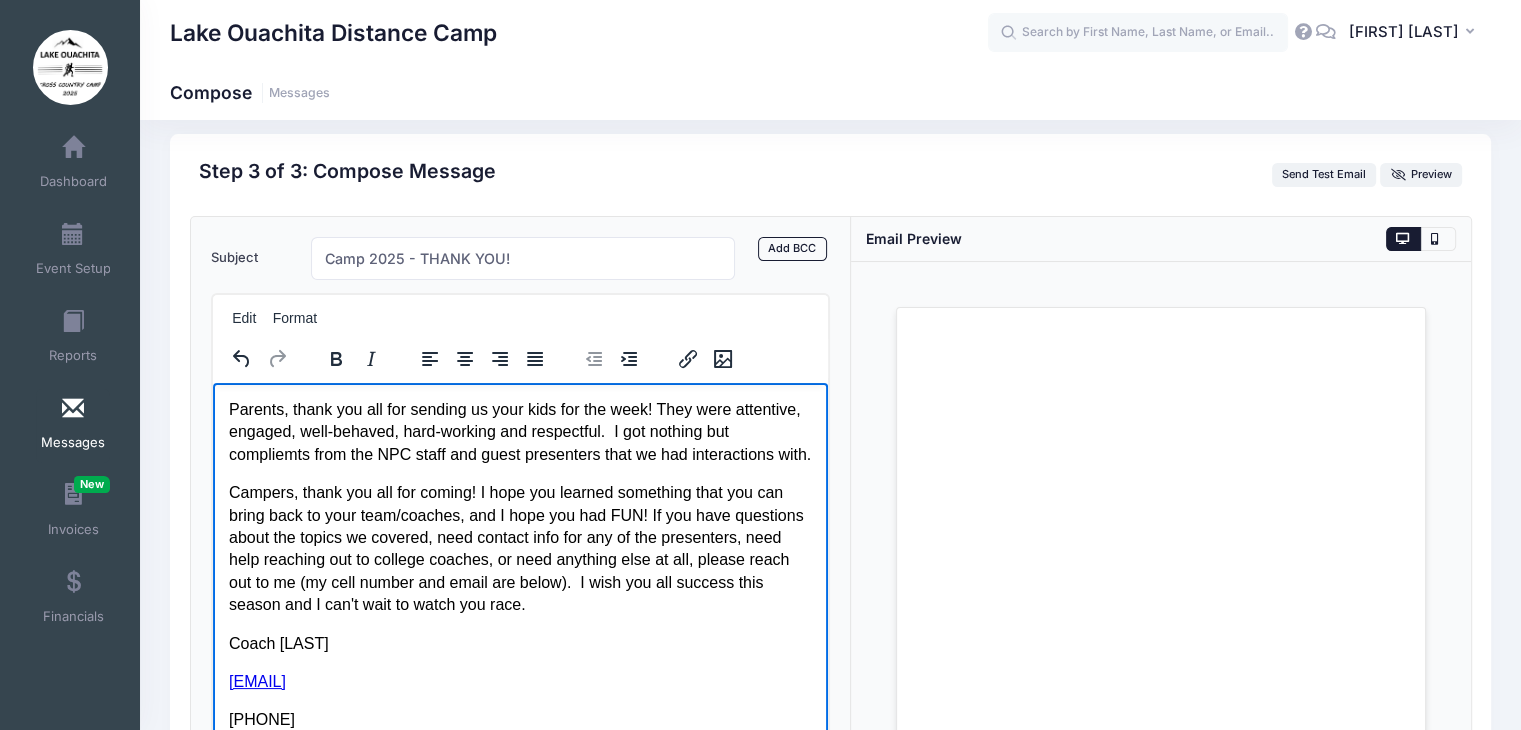 click on "Campers, thank you all for coming! I hope you learned something that you can bring back to your team/coaches, and I hope you had FUN! If you have questions about the topics we covered, need contact info for any of the presenters, need help reaching out to college coaches, or need anything else at all, please reach out to me (my cell number and email are below).  I wish you all success this season and I can't wait to watch you race." at bounding box center [520, 548] 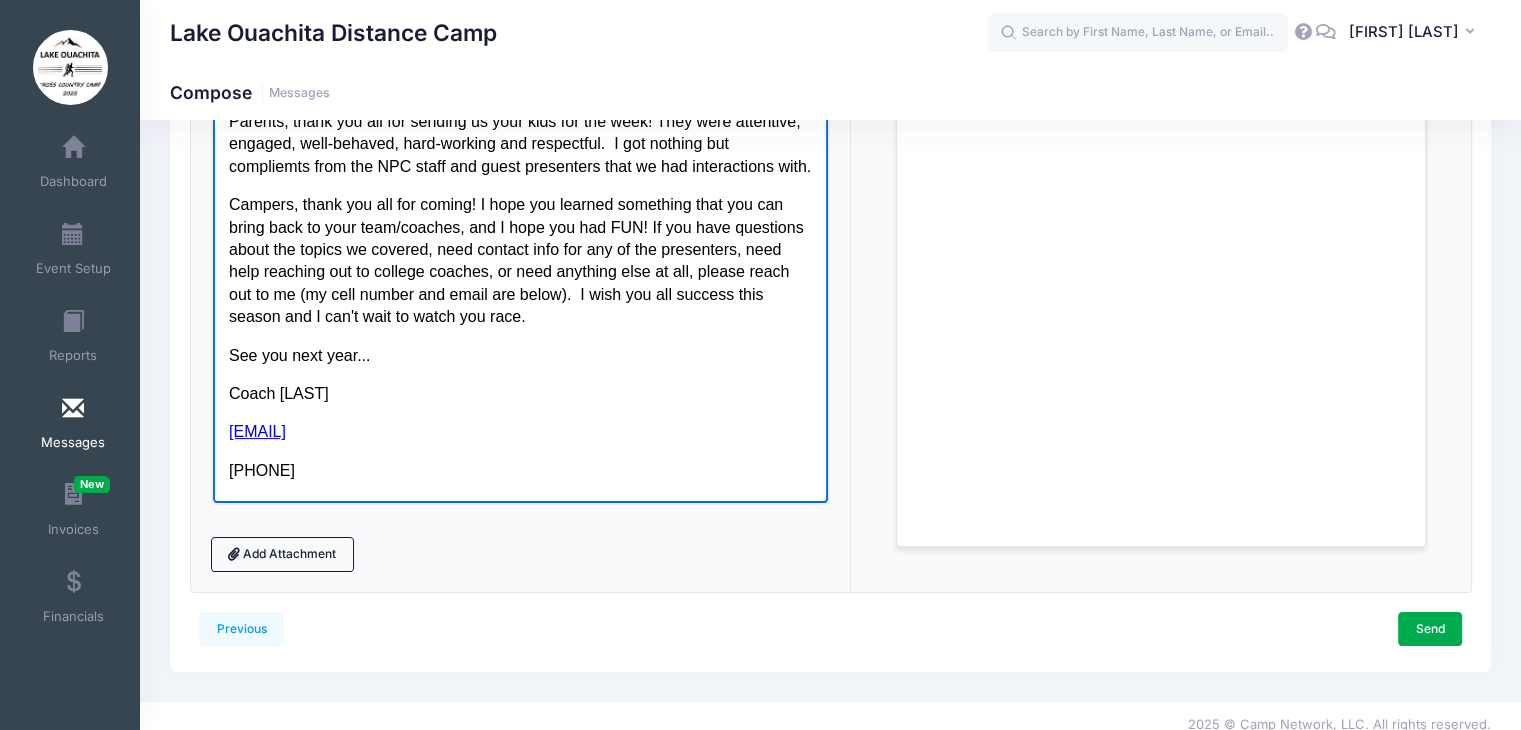 scroll, scrollTop: 321, scrollLeft: 0, axis: vertical 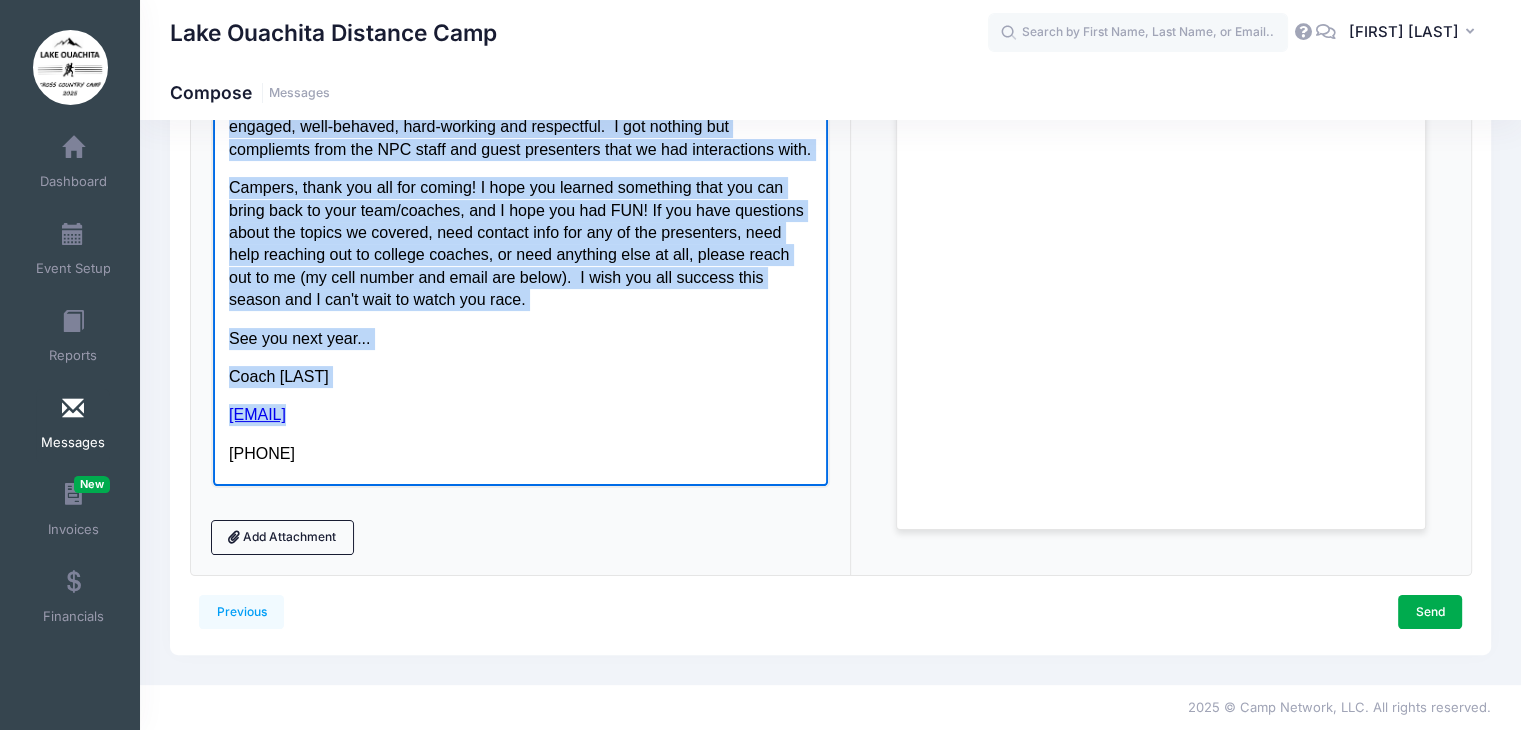 copy on "Parents, thank you all for sending us your kids for the week! They were attentive, engaged, well-behaved, hard-working and respectful.  I got nothing but compliemts from the NPC staff and guest presenters that we had interactions with. Campers, thank you all for coming! I hope you learned something that you can bring back to your team/coaches, and I hope you had FUN! If you have questions about the topics we covered, need contact info for any of the presenters, need help reaching out to college coaches, or need anything else at all, please reach out to me (my cell number and email are below).  I wish you all success this season and I can't wait to watch you race.   See you next year... Coach [LAST]" 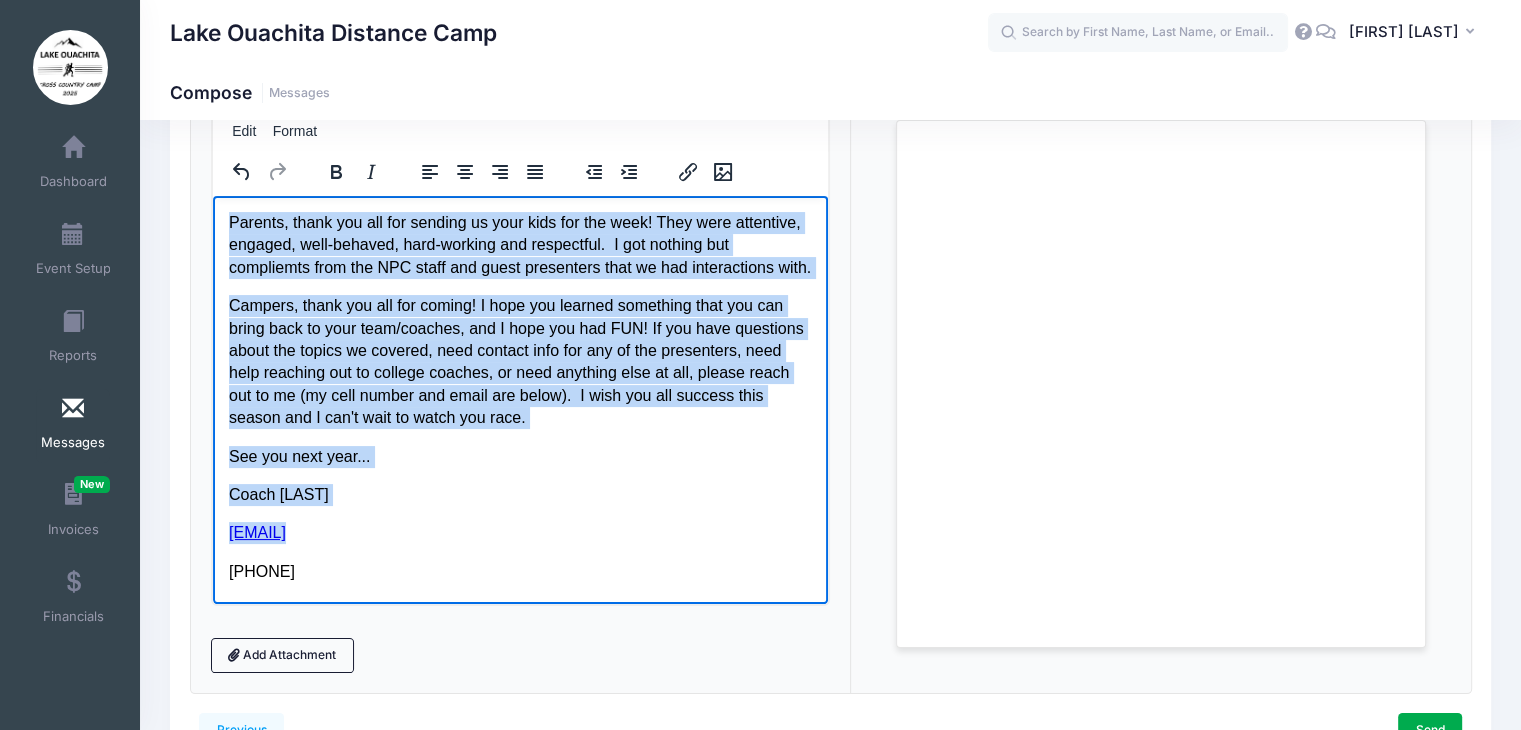 scroll, scrollTop: 321, scrollLeft: 0, axis: vertical 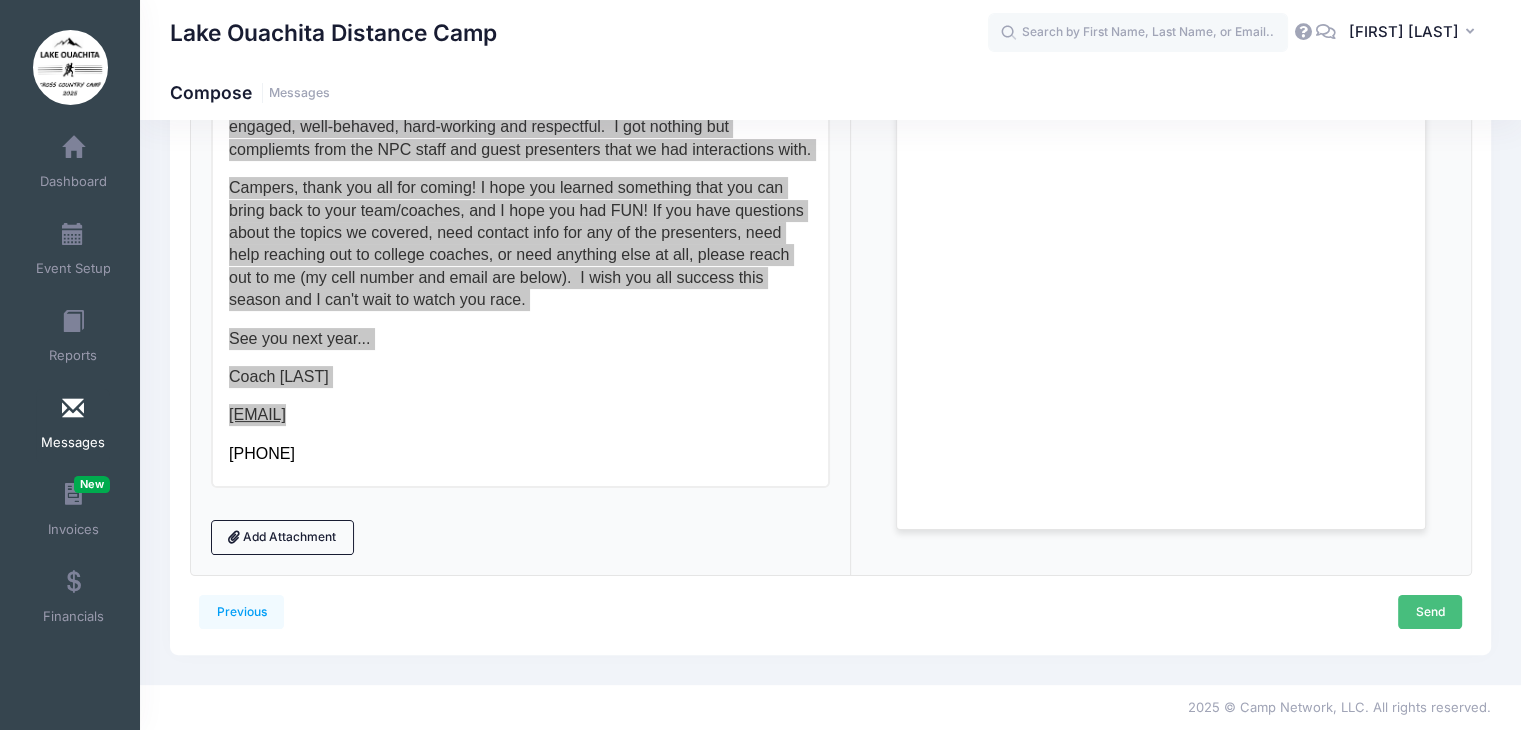 click on "Send" at bounding box center (1430, 612) 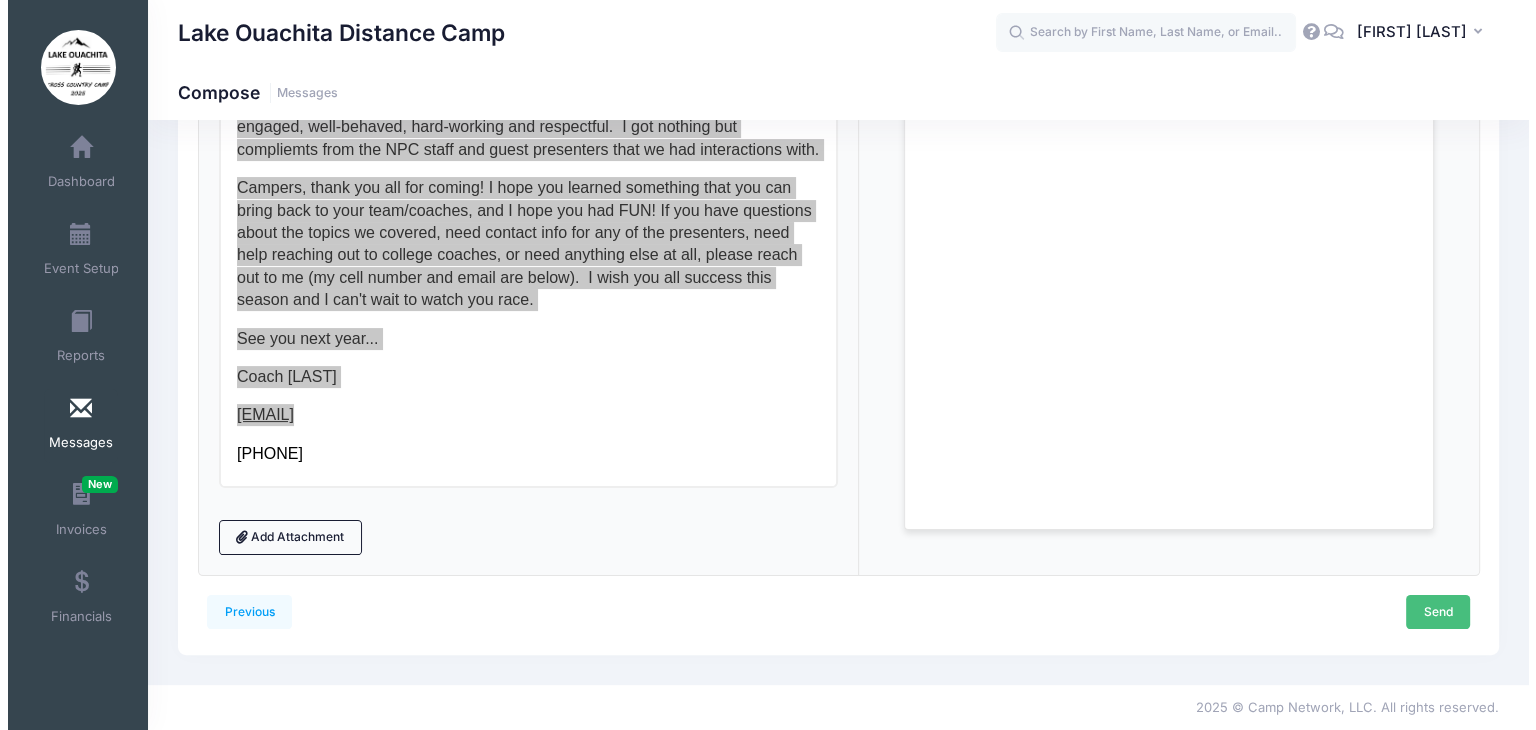 scroll, scrollTop: 0, scrollLeft: 0, axis: both 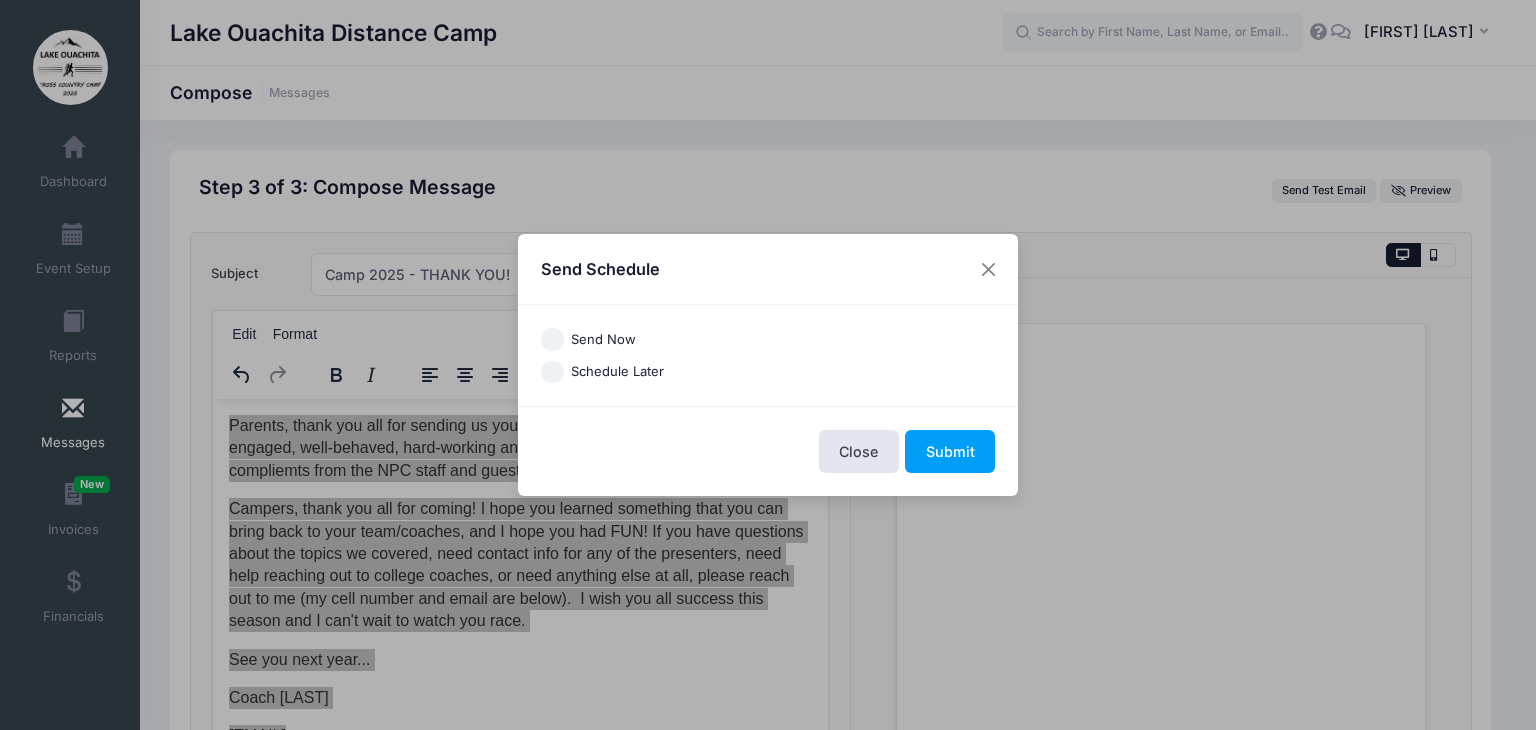 click on "Send Now" at bounding box center (552, 339) 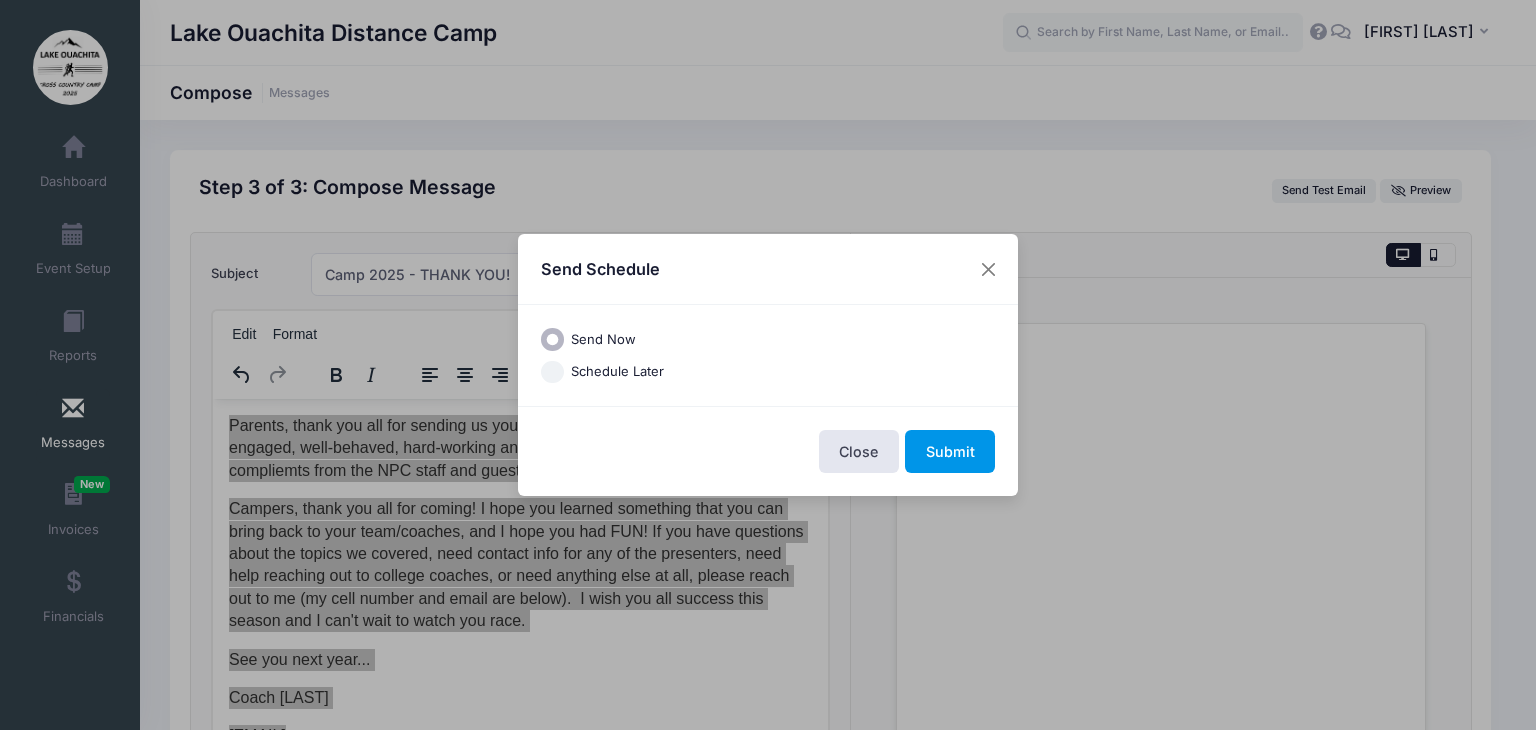 click on "Submit" at bounding box center (950, 451) 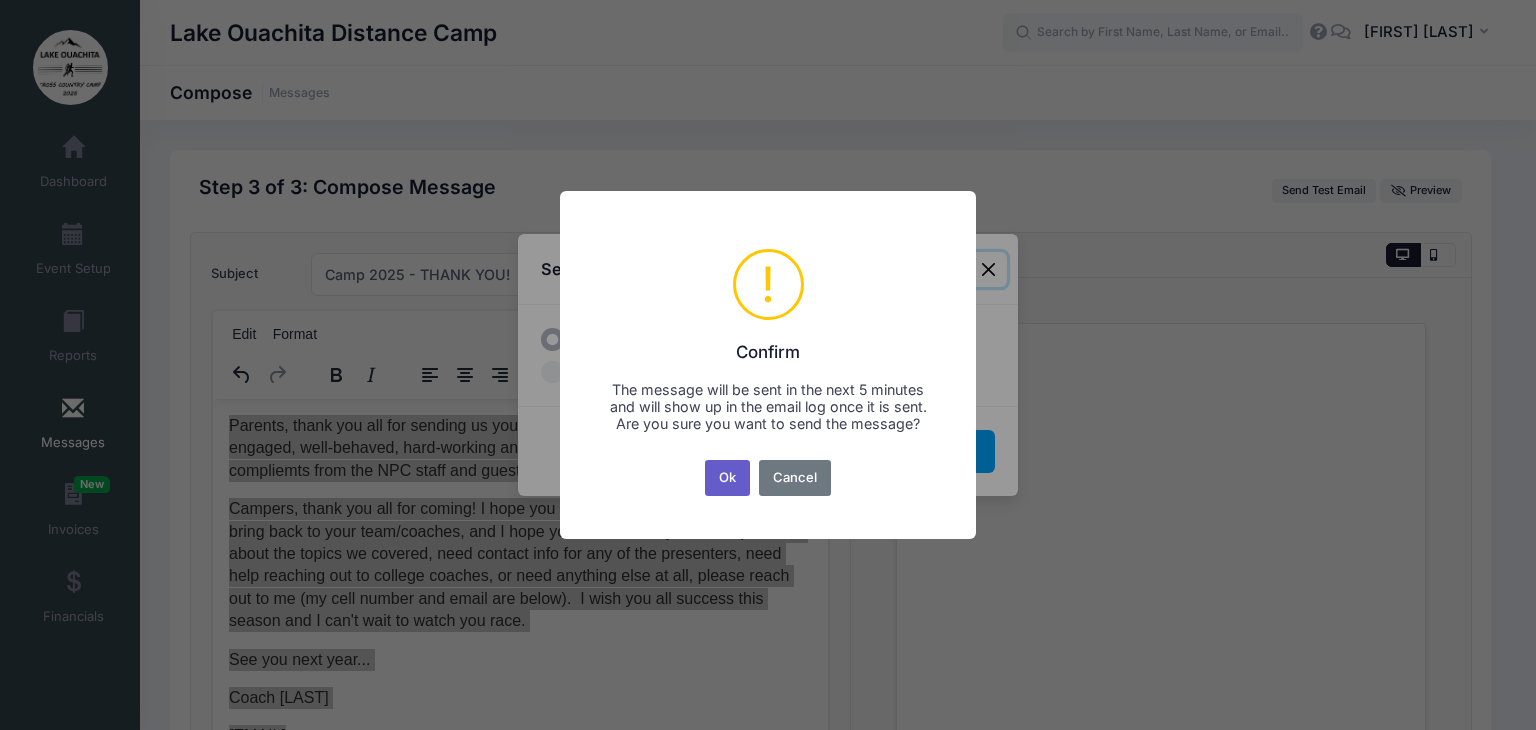 click on "Ok" at bounding box center (728, 478) 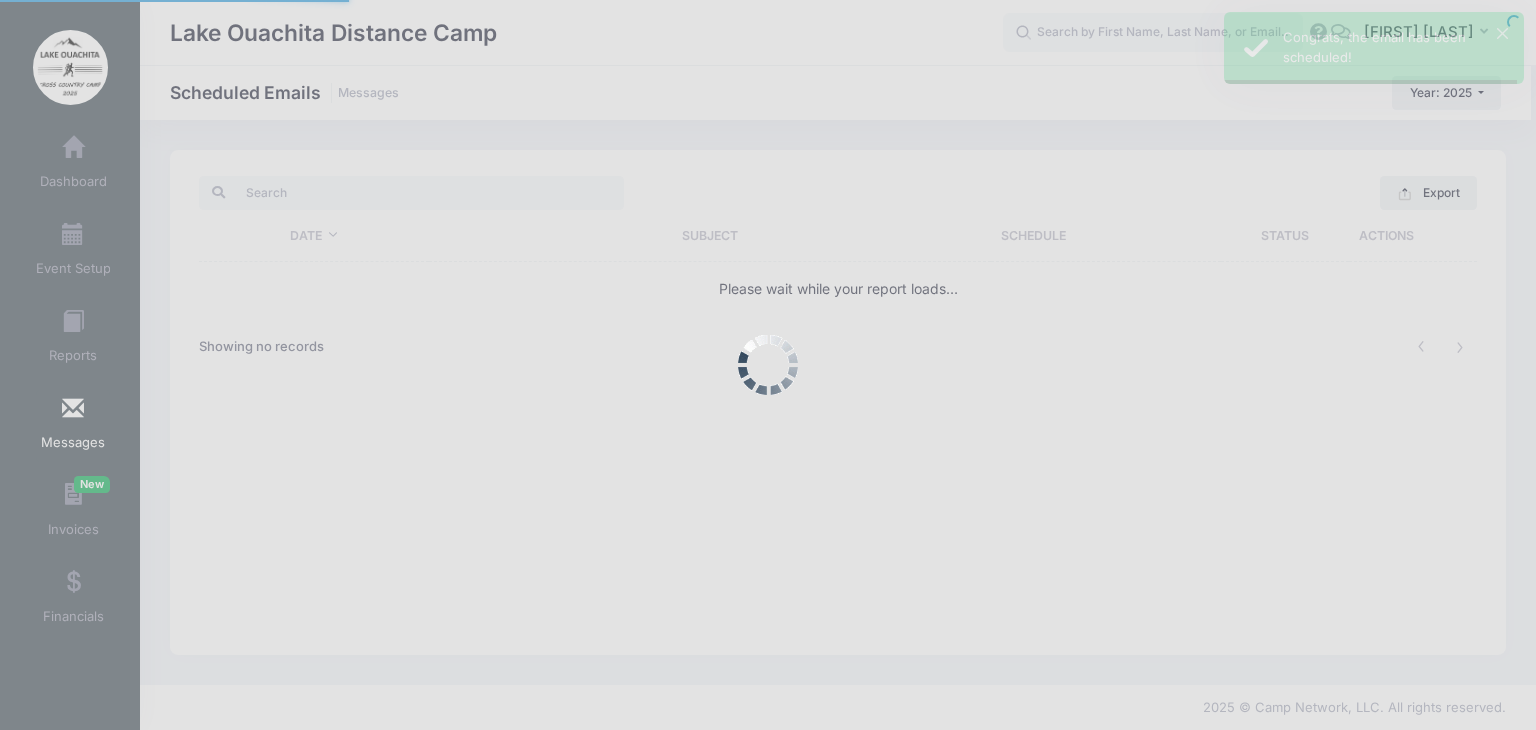 scroll, scrollTop: 0, scrollLeft: 0, axis: both 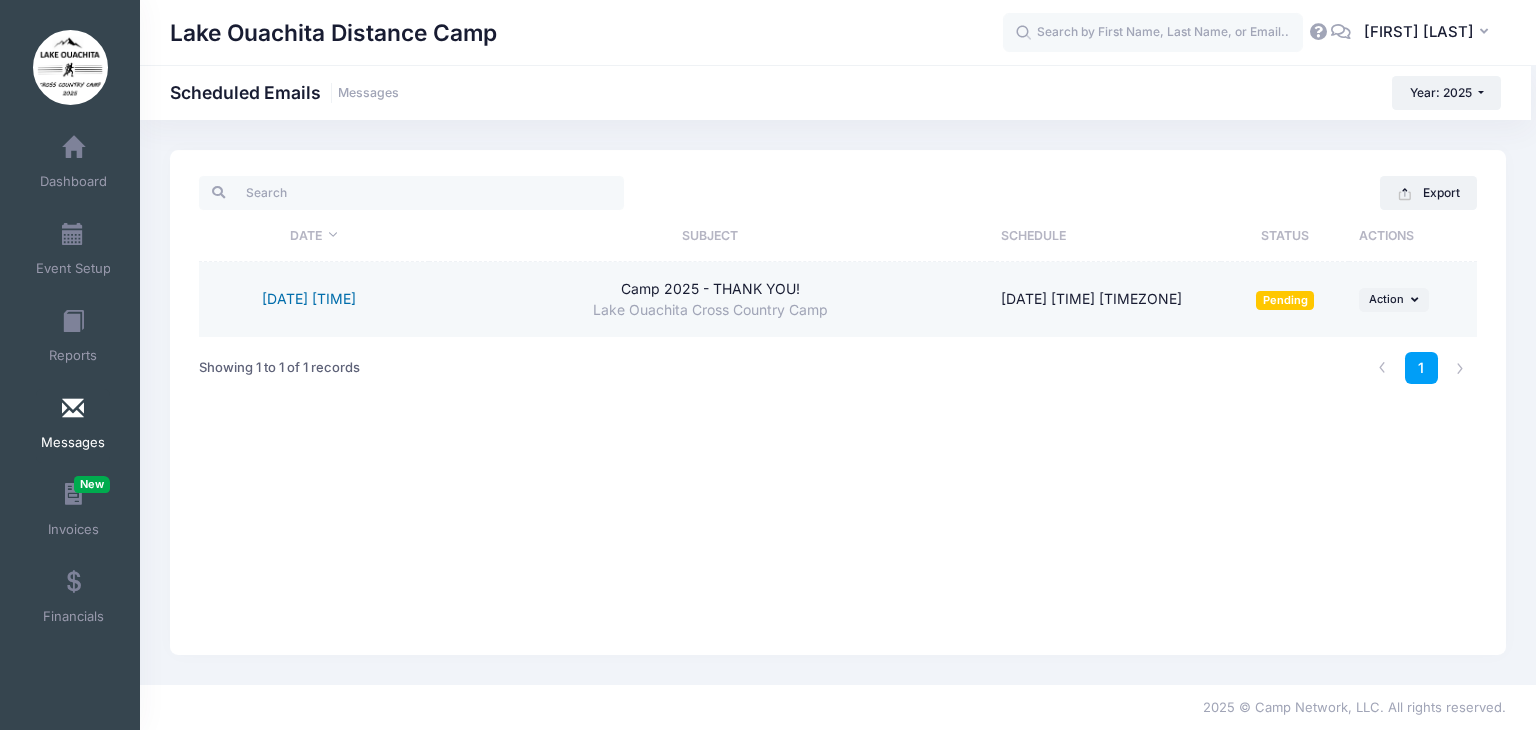 click on "[DATE] [TIME]" at bounding box center [309, 298] 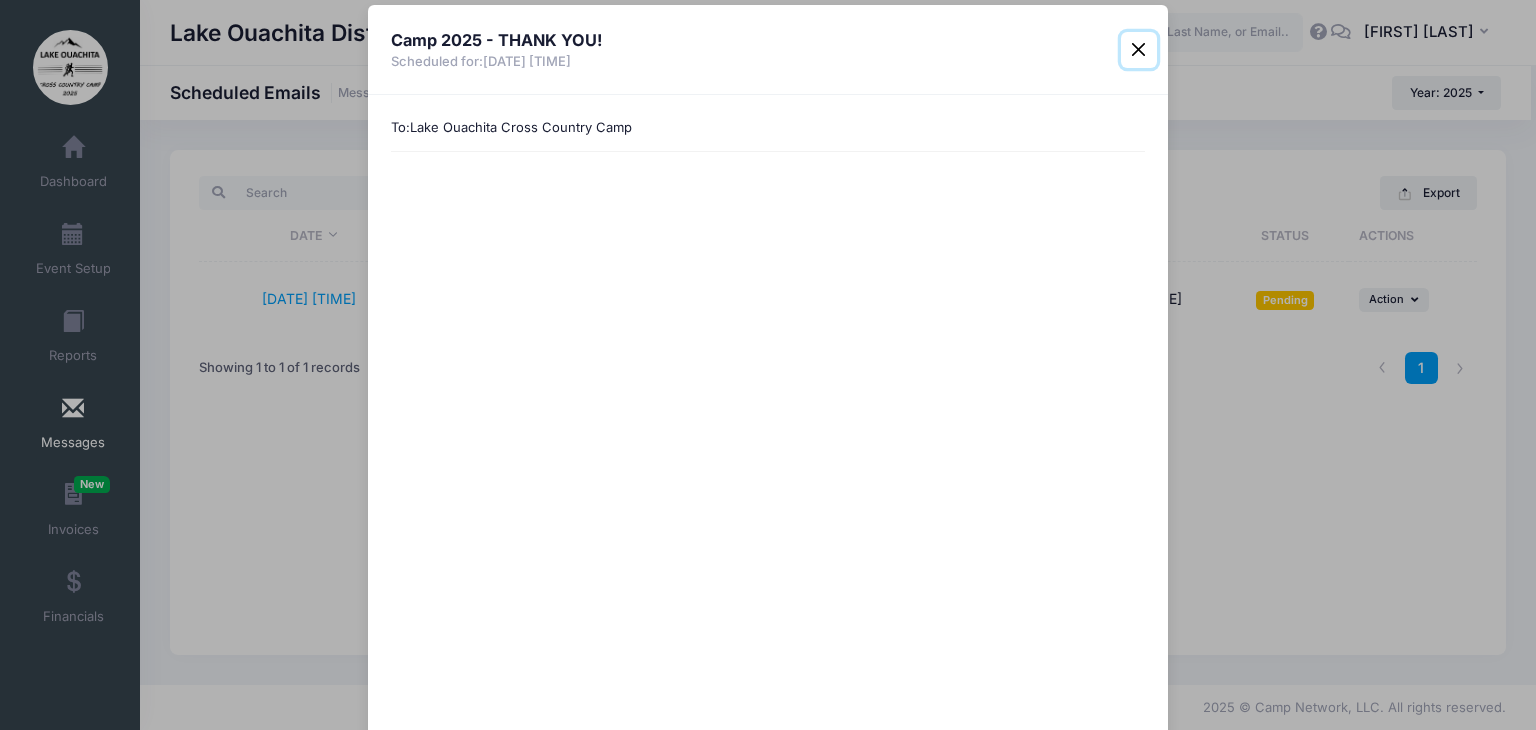 click at bounding box center [1139, 50] 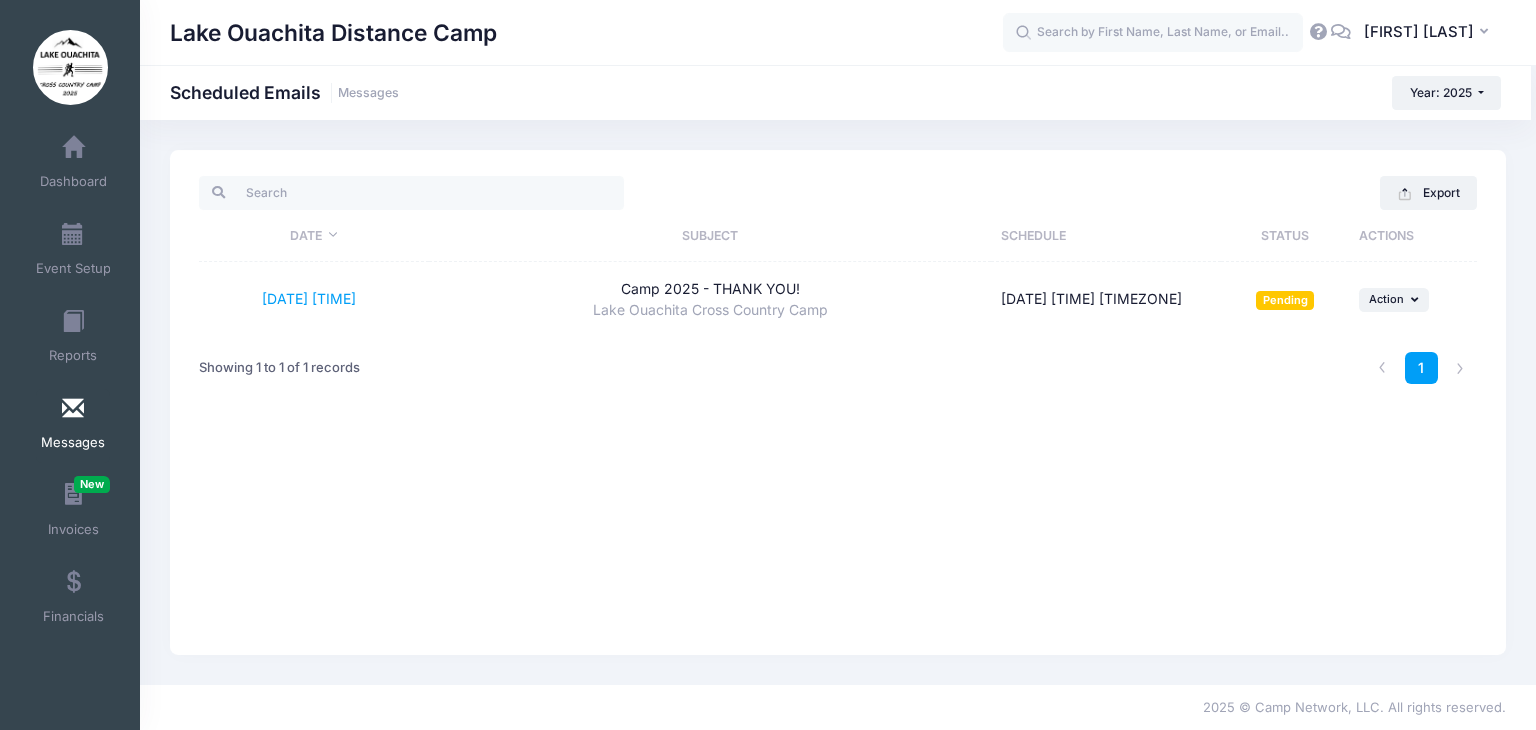 click on "Messages" at bounding box center (73, 426) 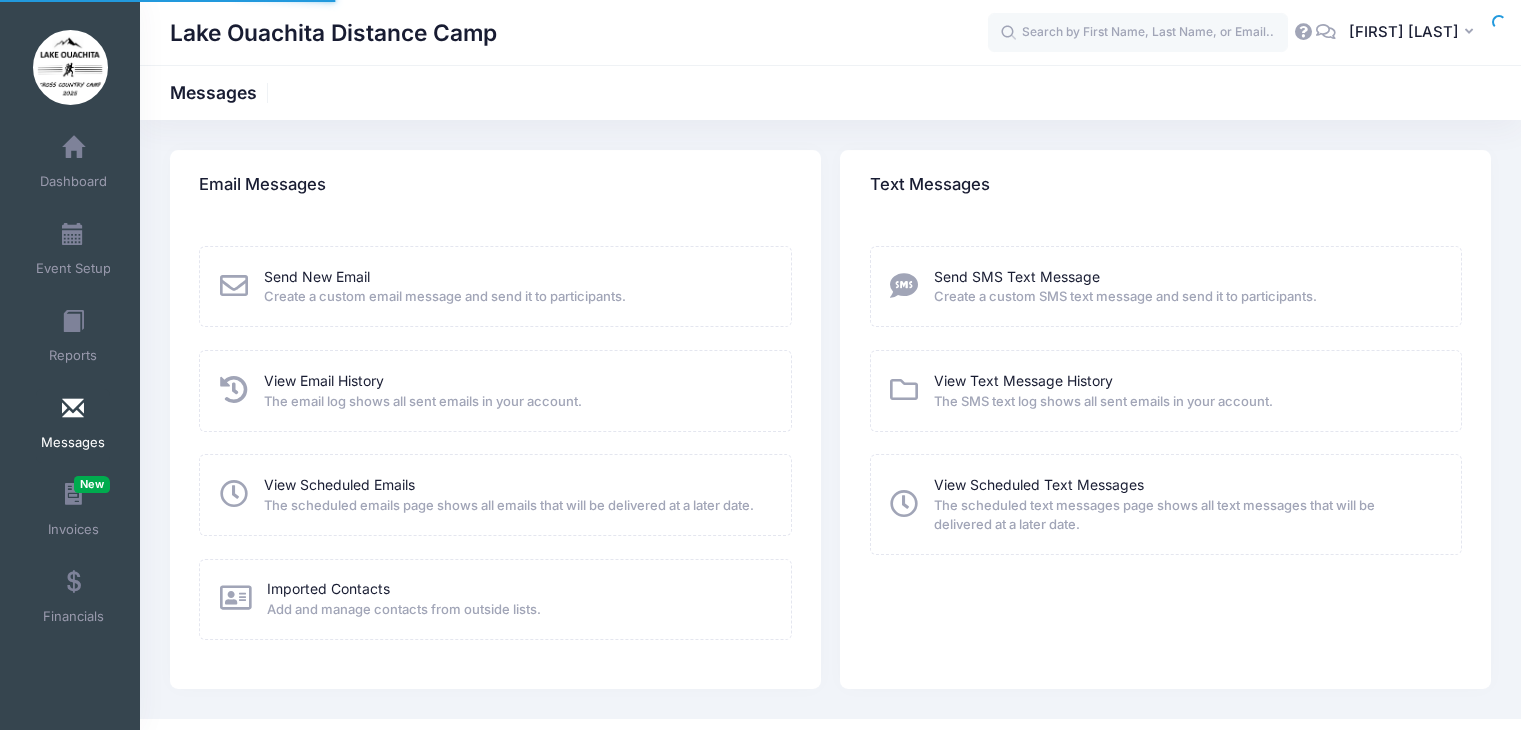 scroll, scrollTop: 0, scrollLeft: 0, axis: both 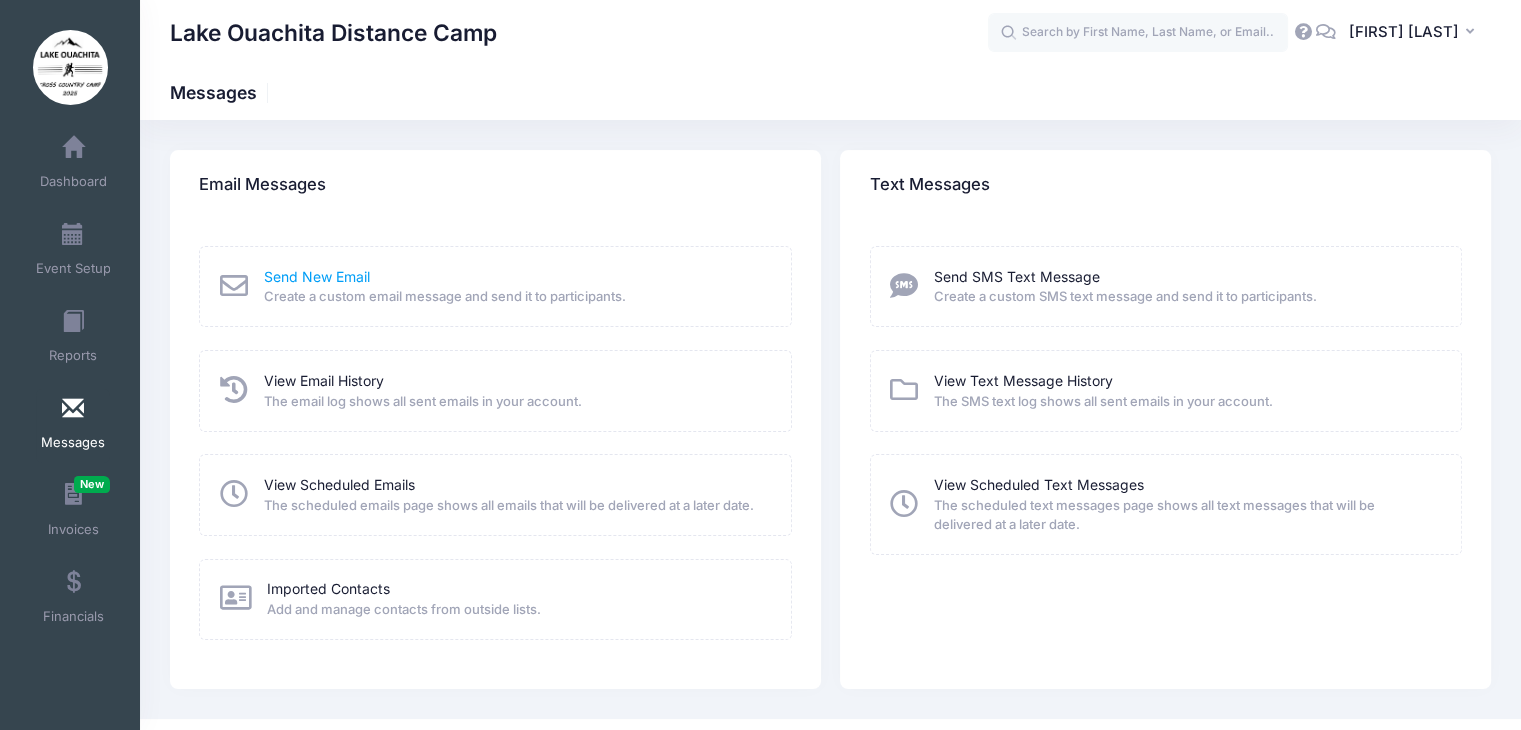 click on "Send New Email" at bounding box center (317, 276) 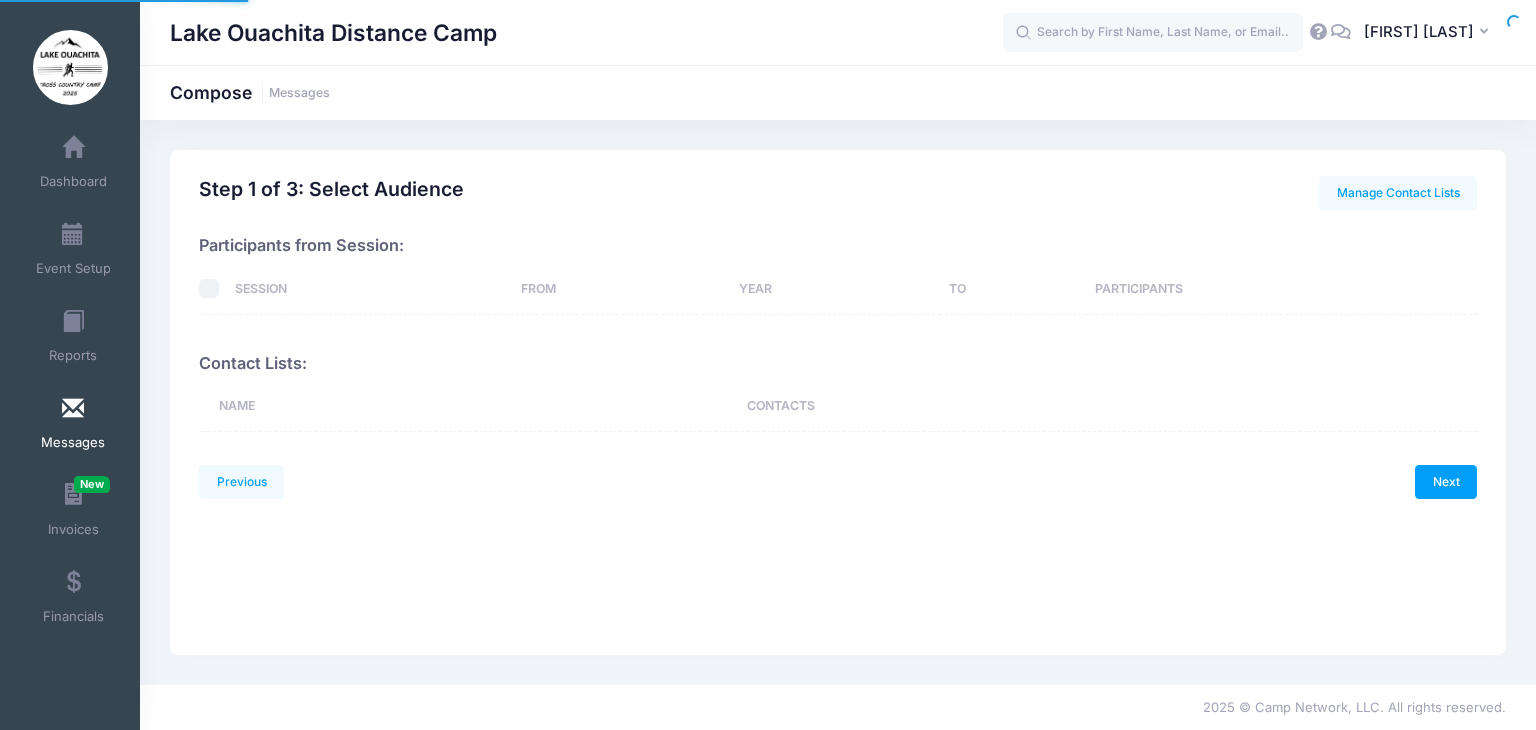 scroll, scrollTop: 0, scrollLeft: 0, axis: both 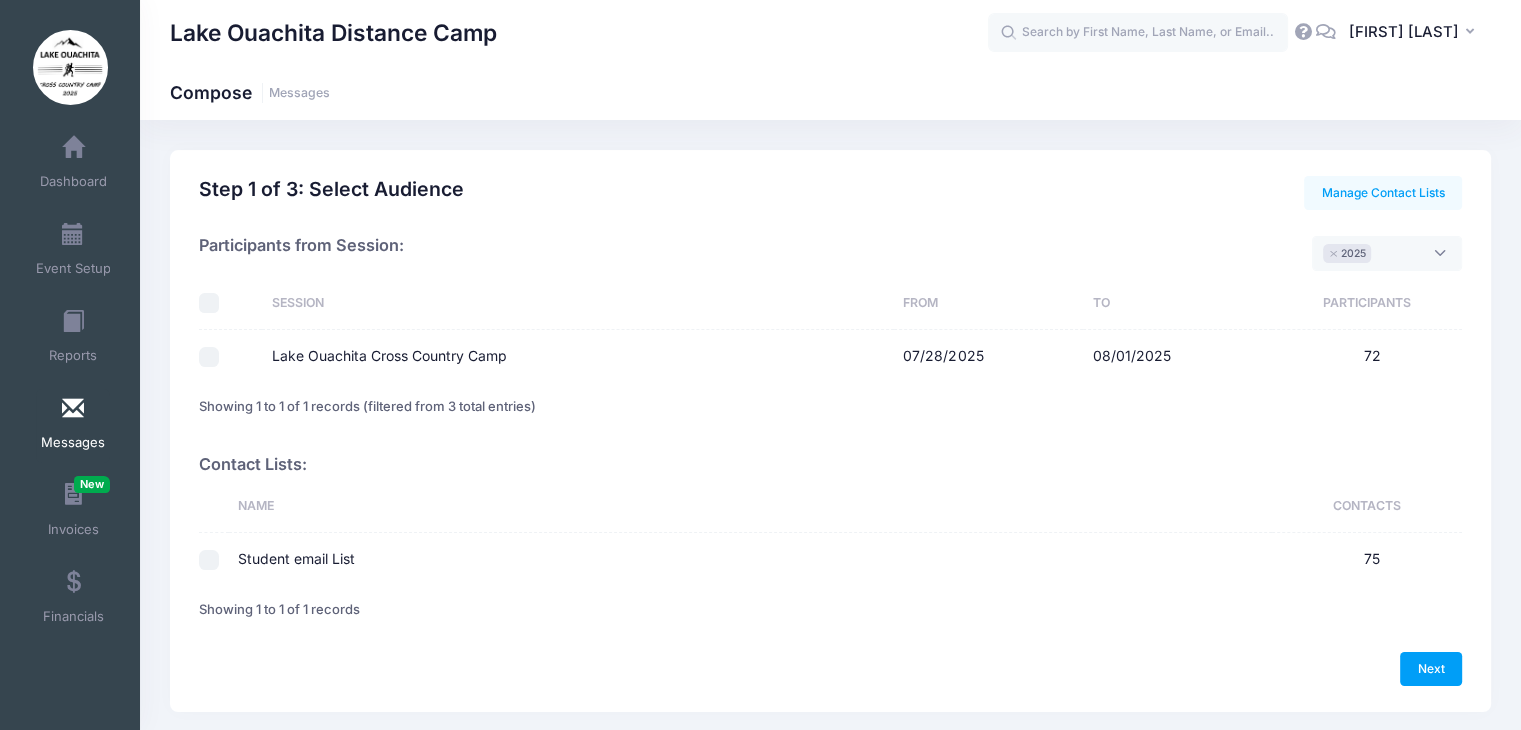 click on "Student email List" at bounding box center (209, 560) 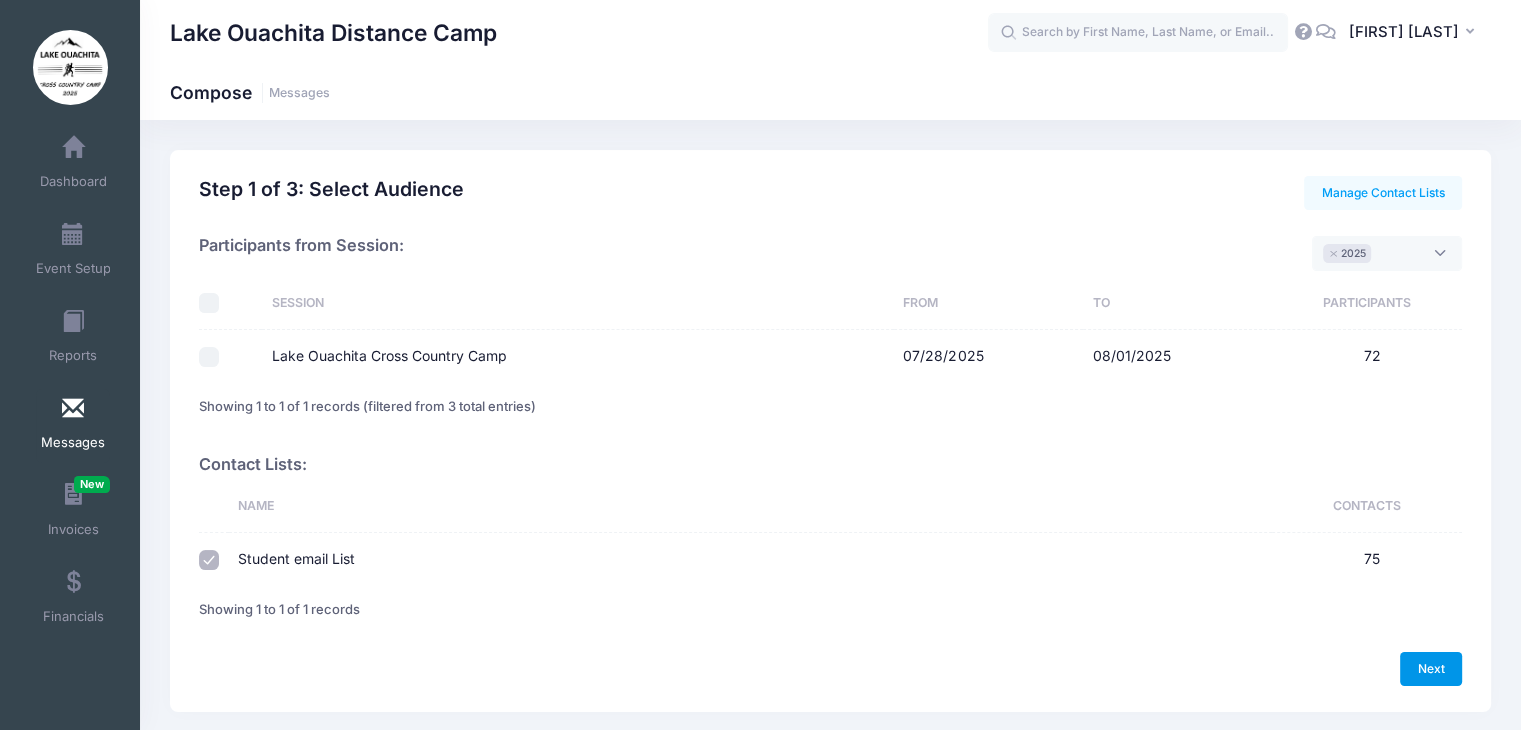 click on "Next" at bounding box center (1431, 669) 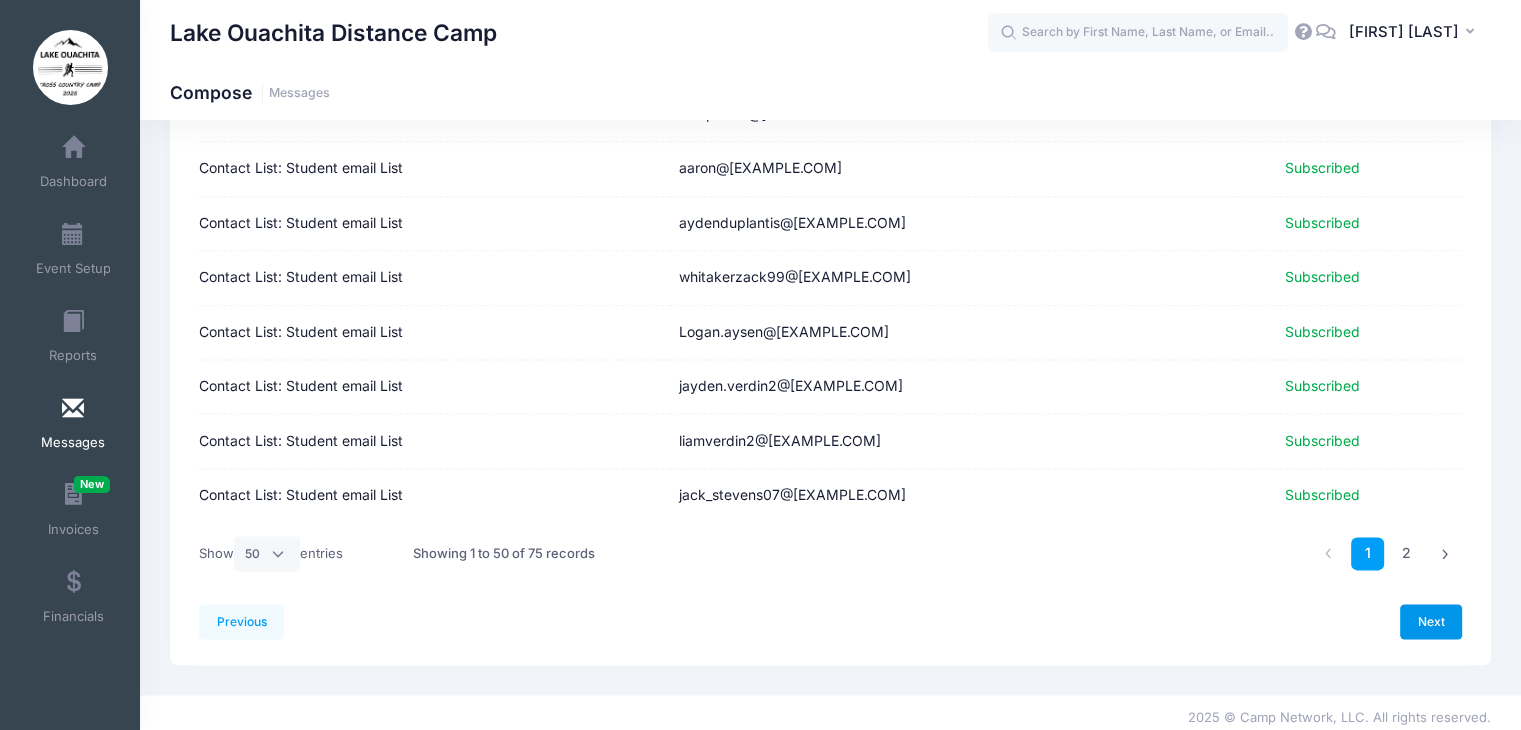 scroll, scrollTop: 2499, scrollLeft: 0, axis: vertical 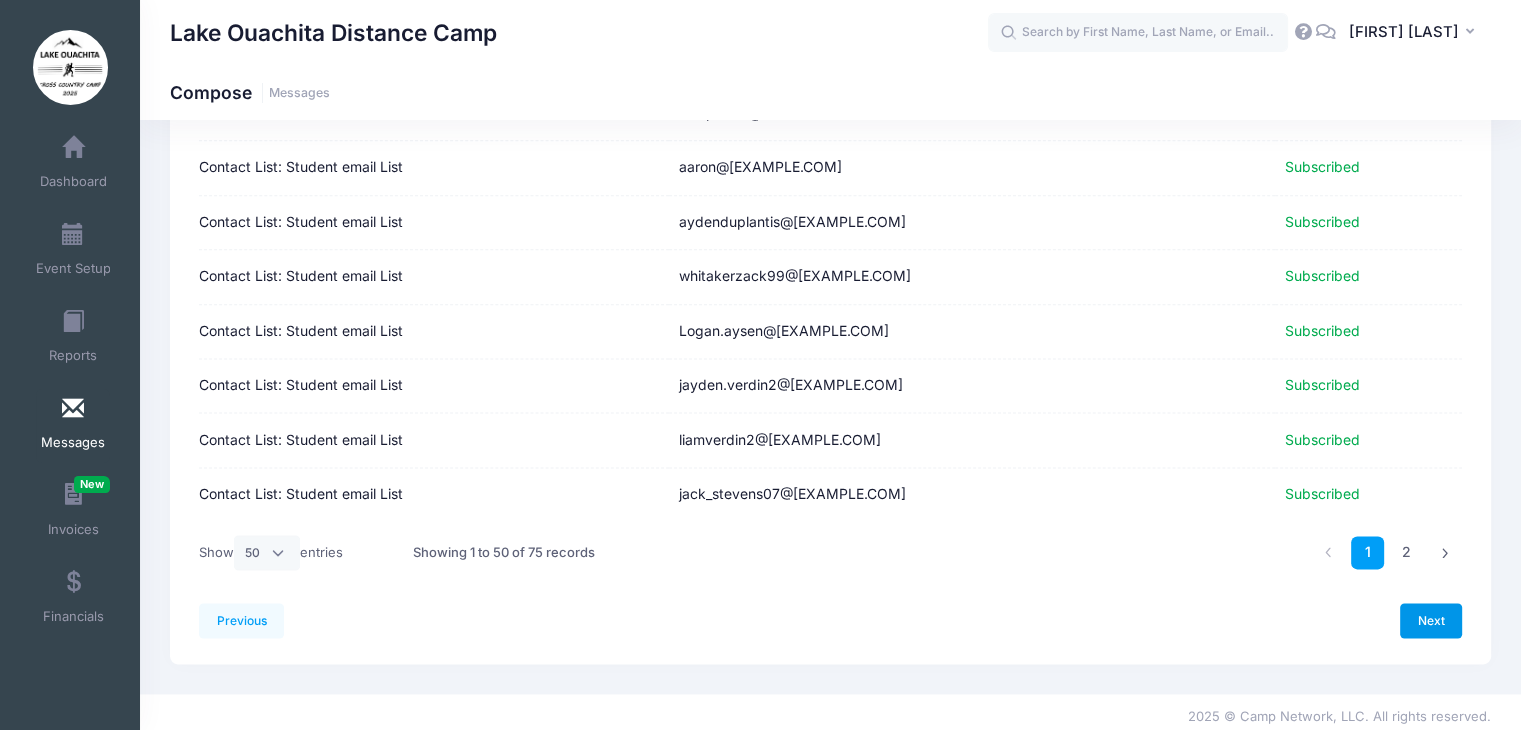 click on "Next" at bounding box center [1431, 620] 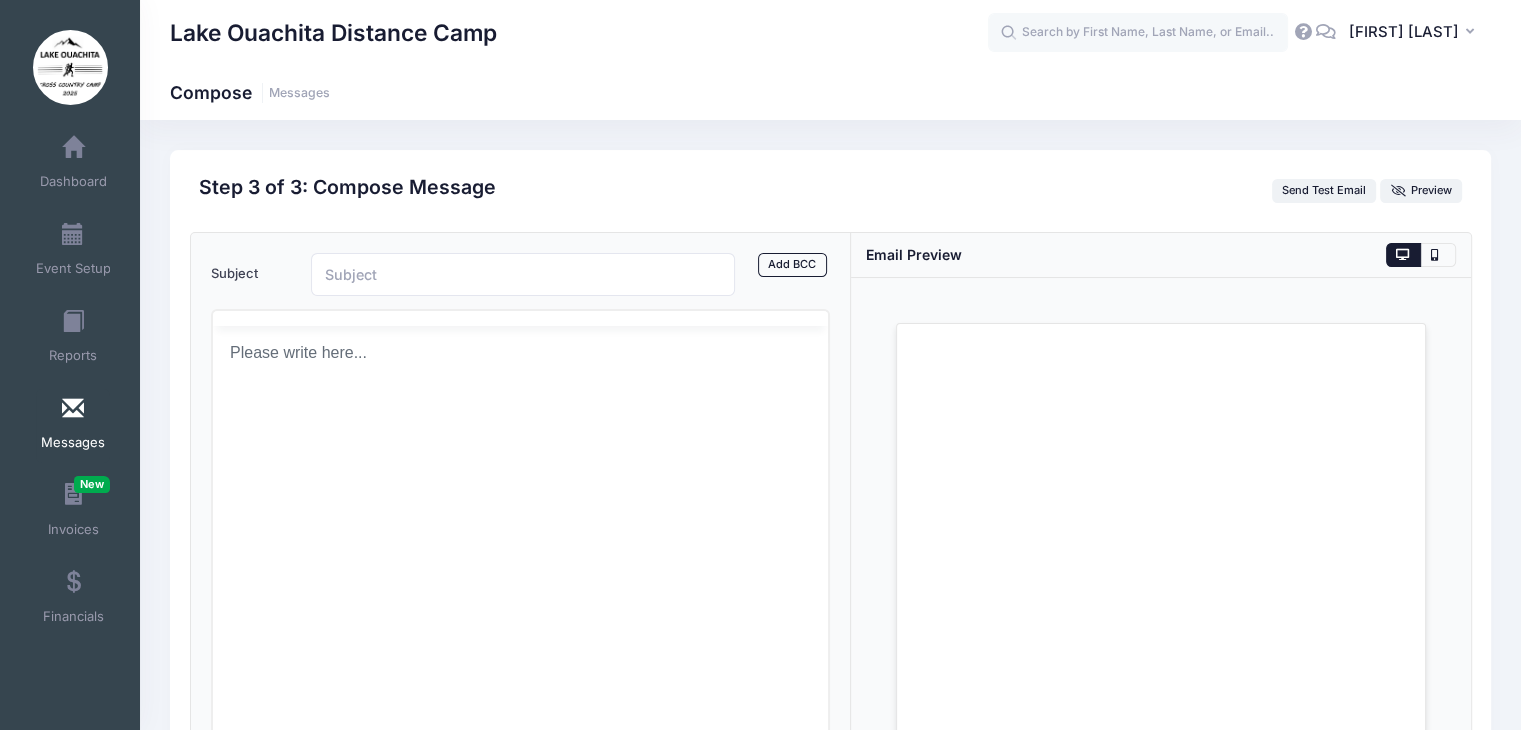 scroll, scrollTop: 0, scrollLeft: 0, axis: both 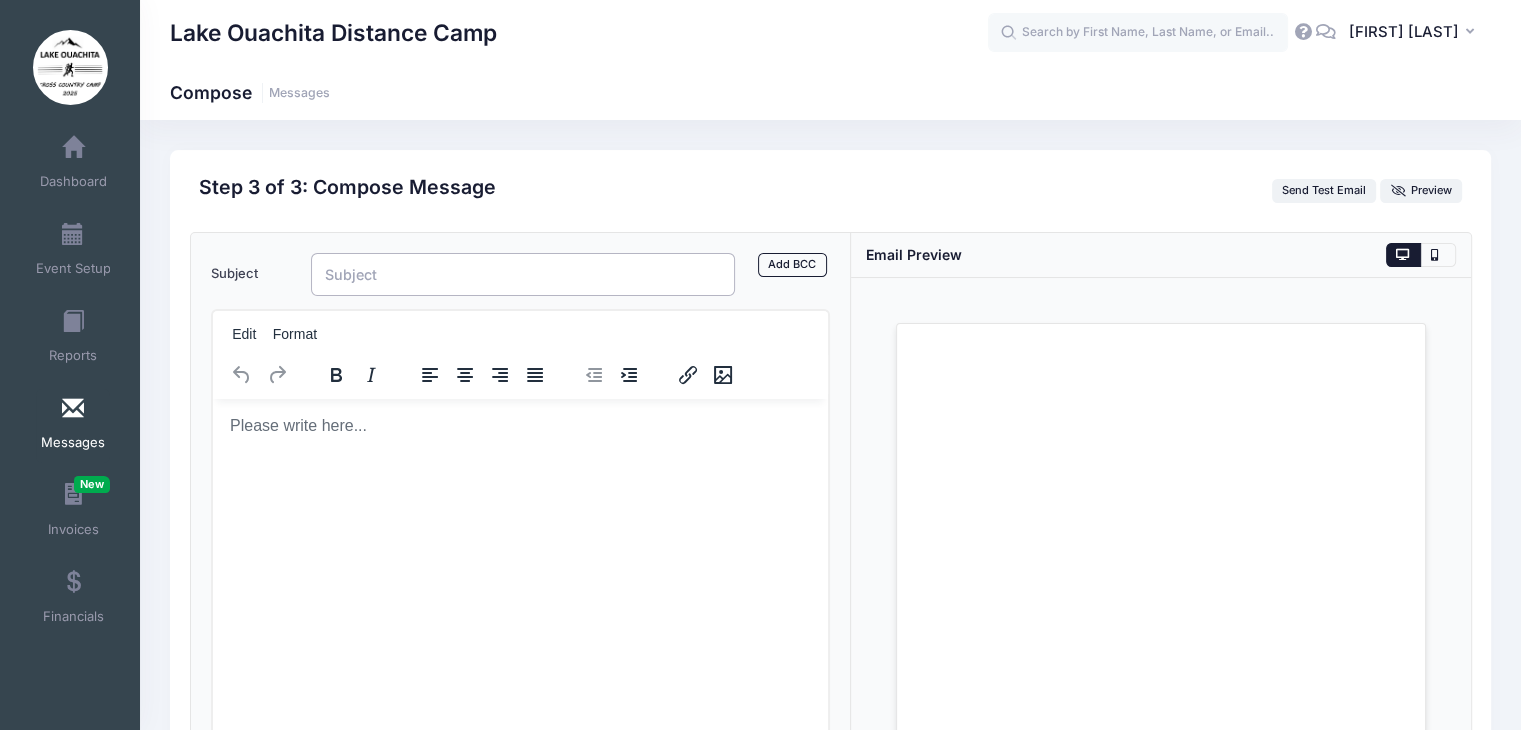 click on "Subject" at bounding box center [523, 274] 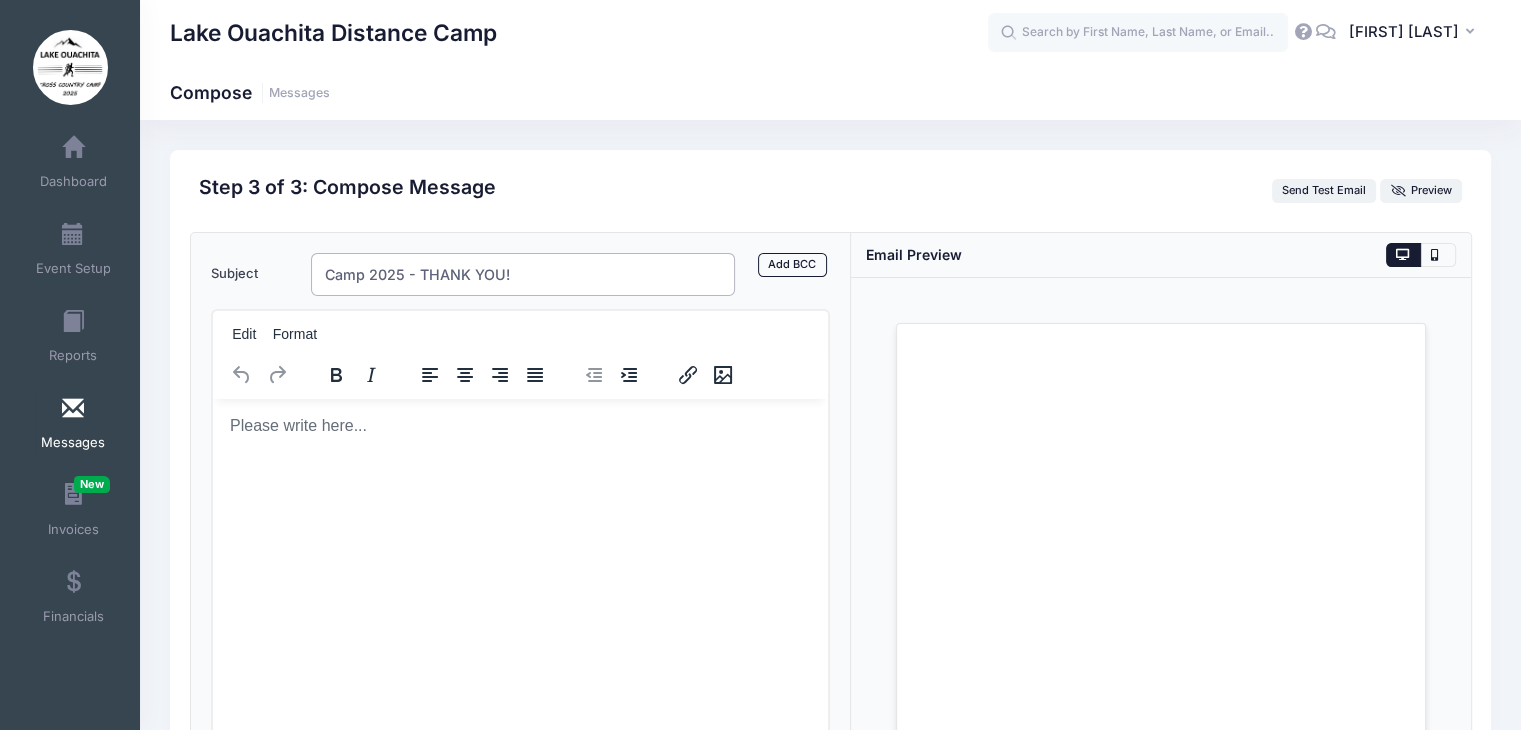 type on "Camp 2025 - THANK YOU!" 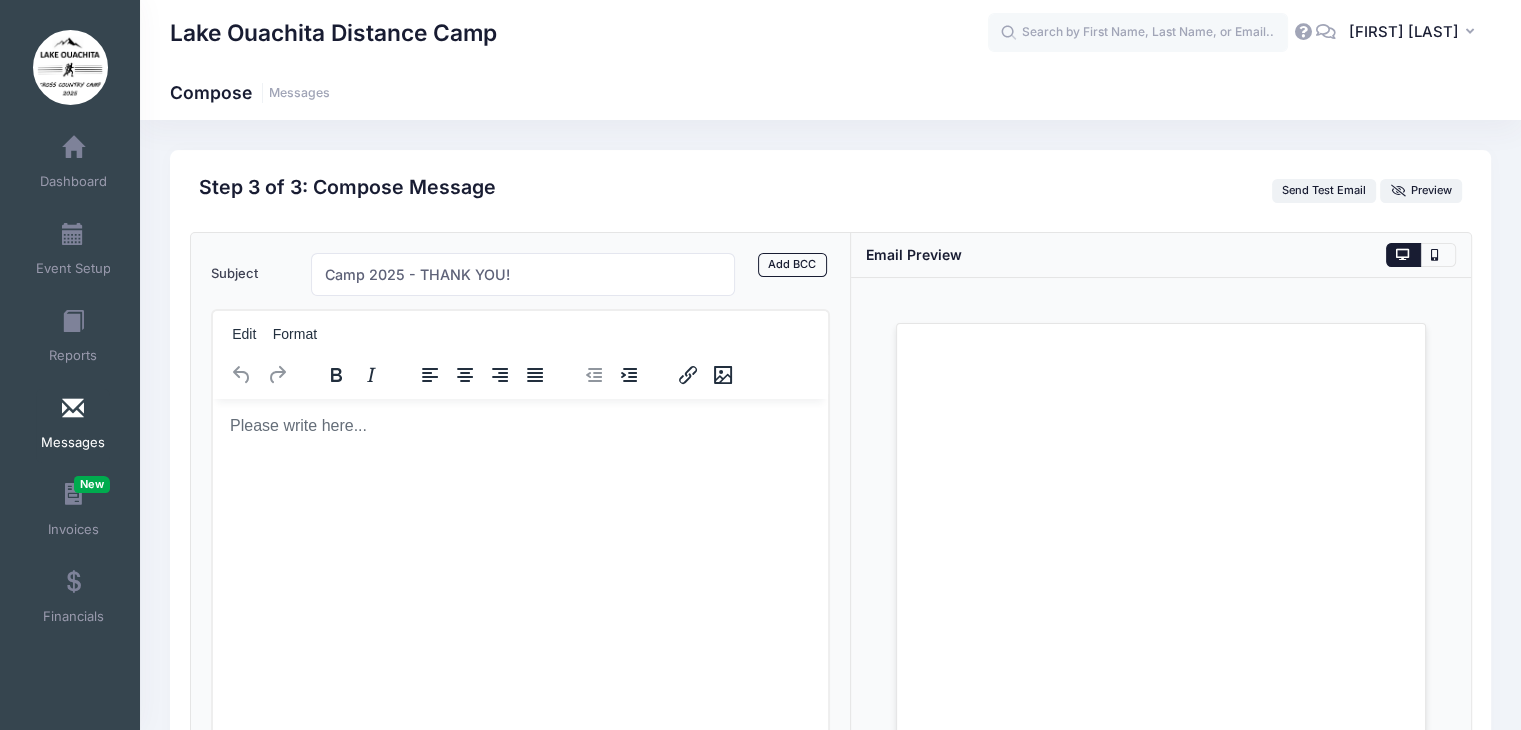 click at bounding box center [520, 425] 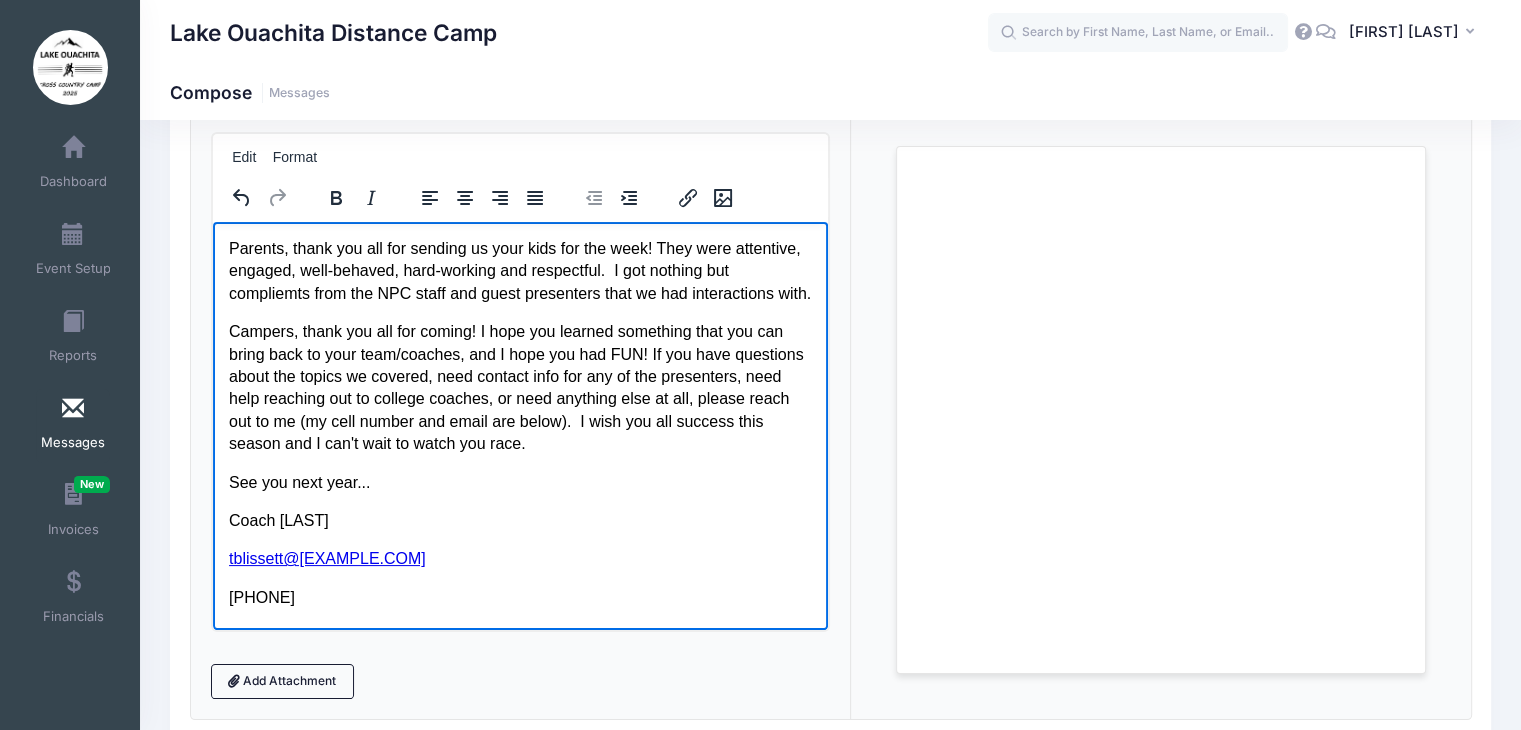 scroll, scrollTop: 321, scrollLeft: 0, axis: vertical 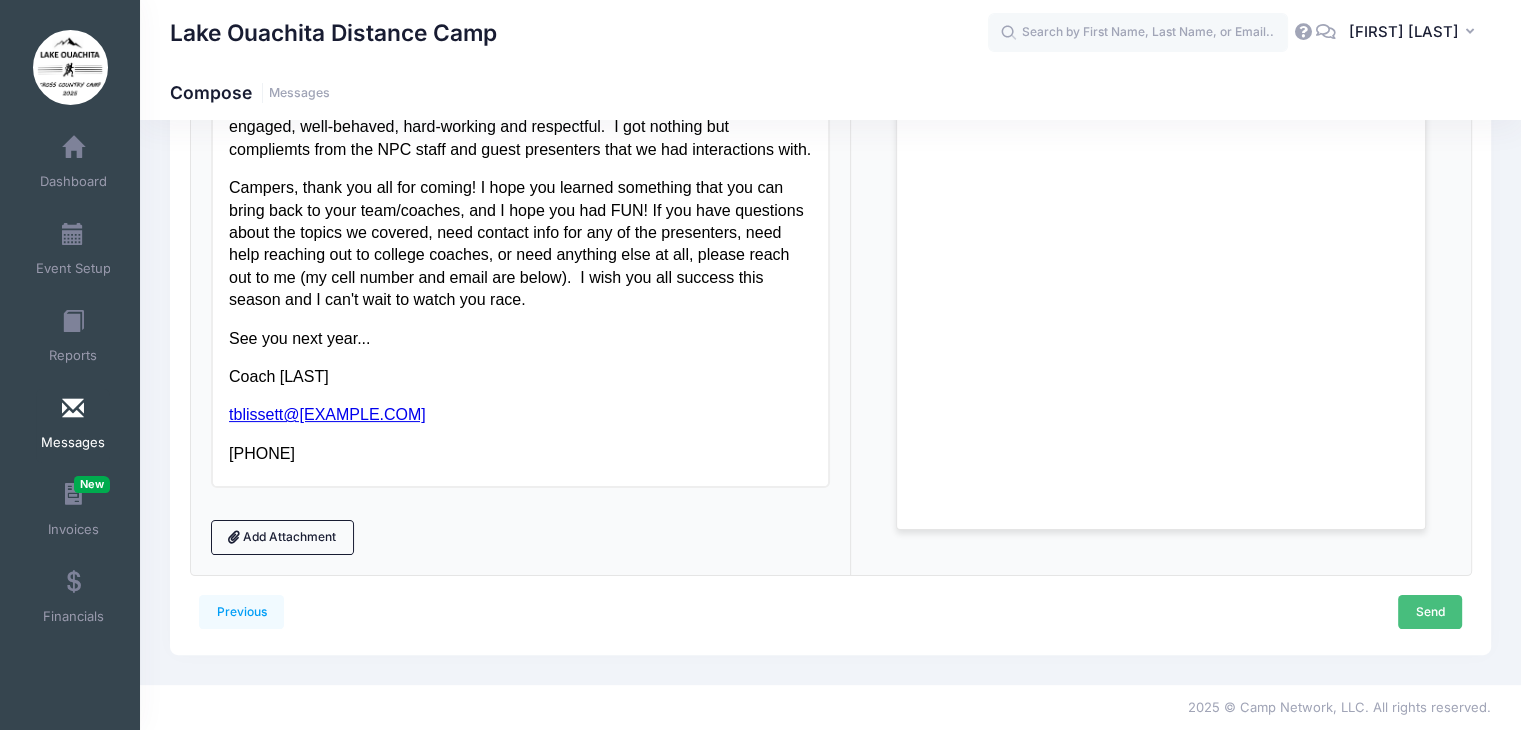 click on "Send" at bounding box center [1430, 612] 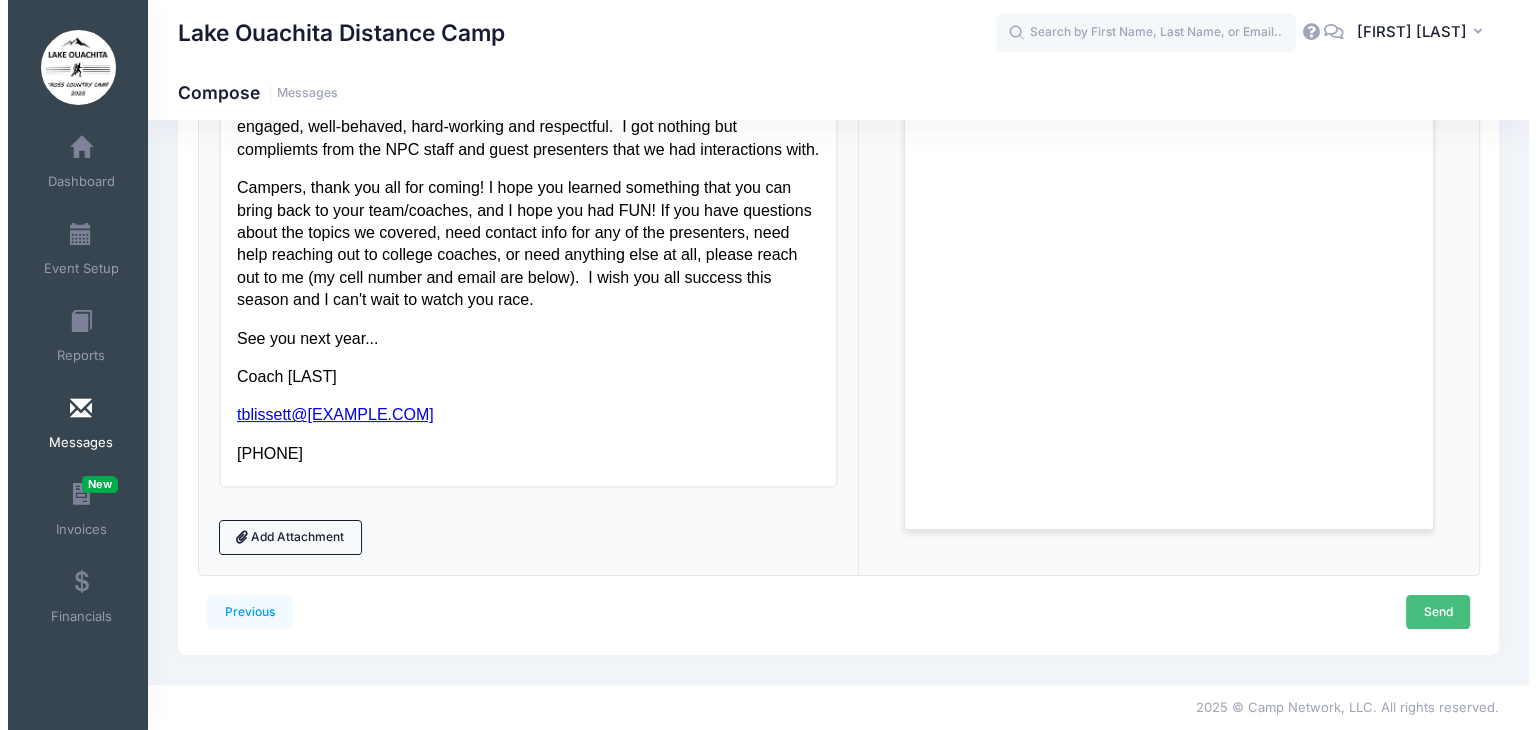 scroll, scrollTop: 0, scrollLeft: 0, axis: both 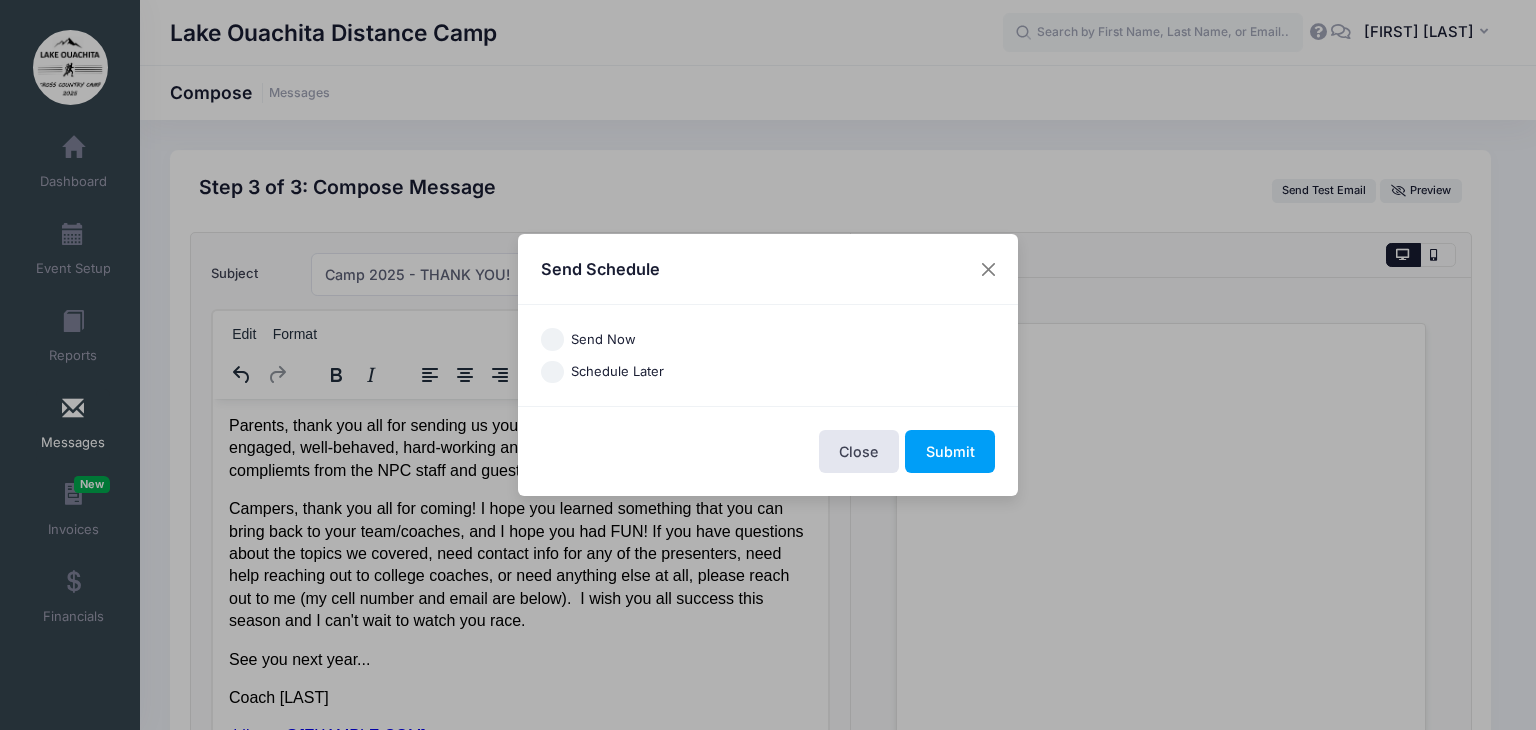 click on "Send Now" at bounding box center (603, 340) 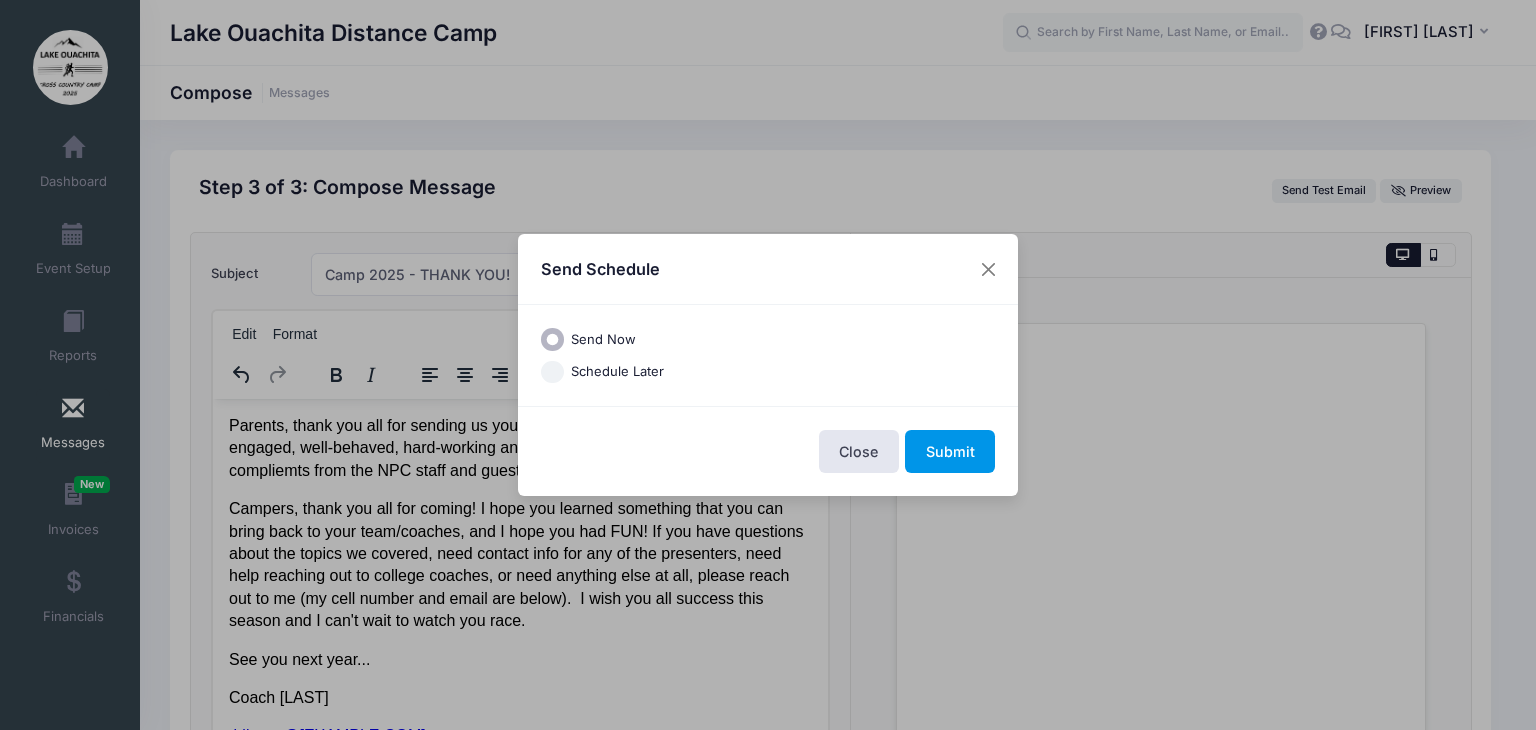 click on "Submit" at bounding box center (950, 451) 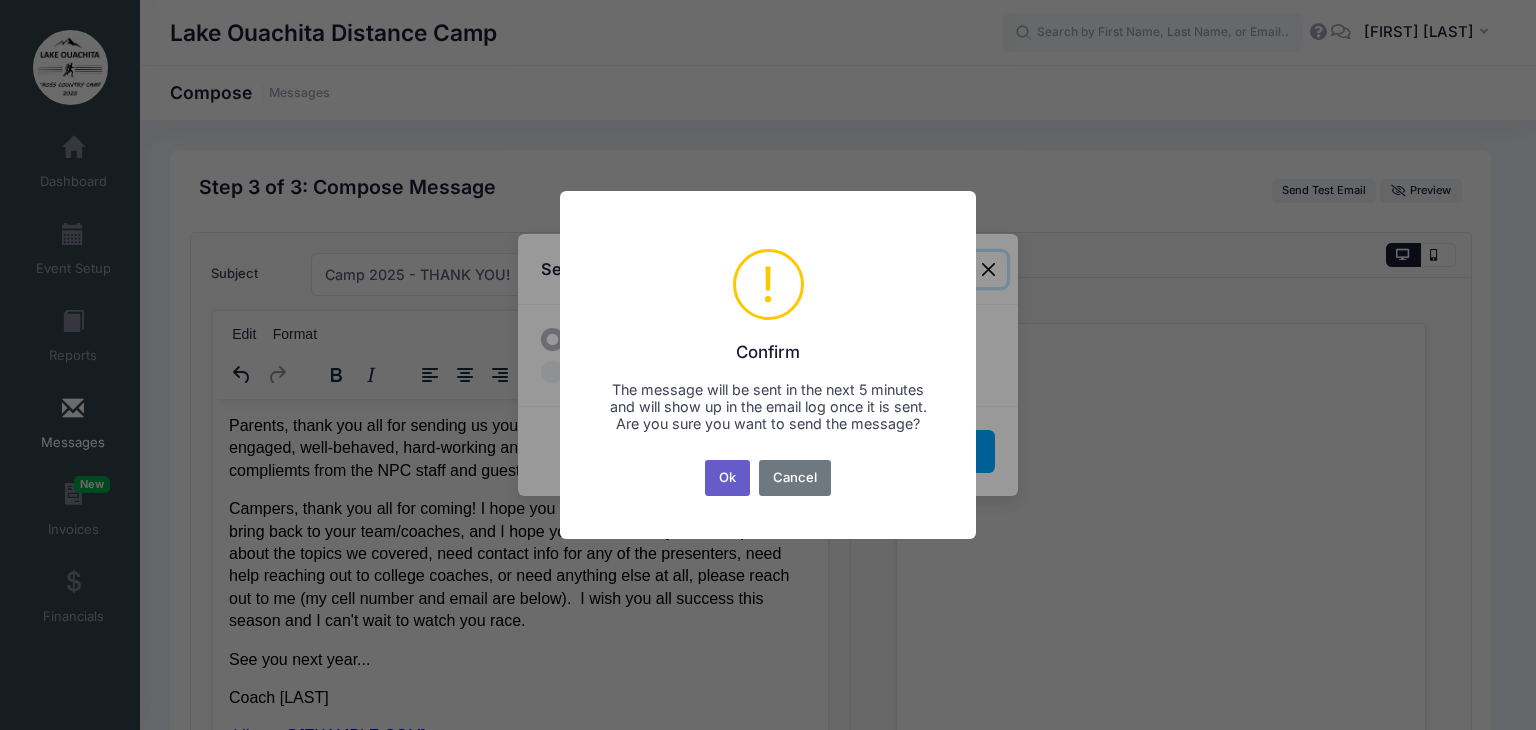 click on "Ok" at bounding box center (728, 478) 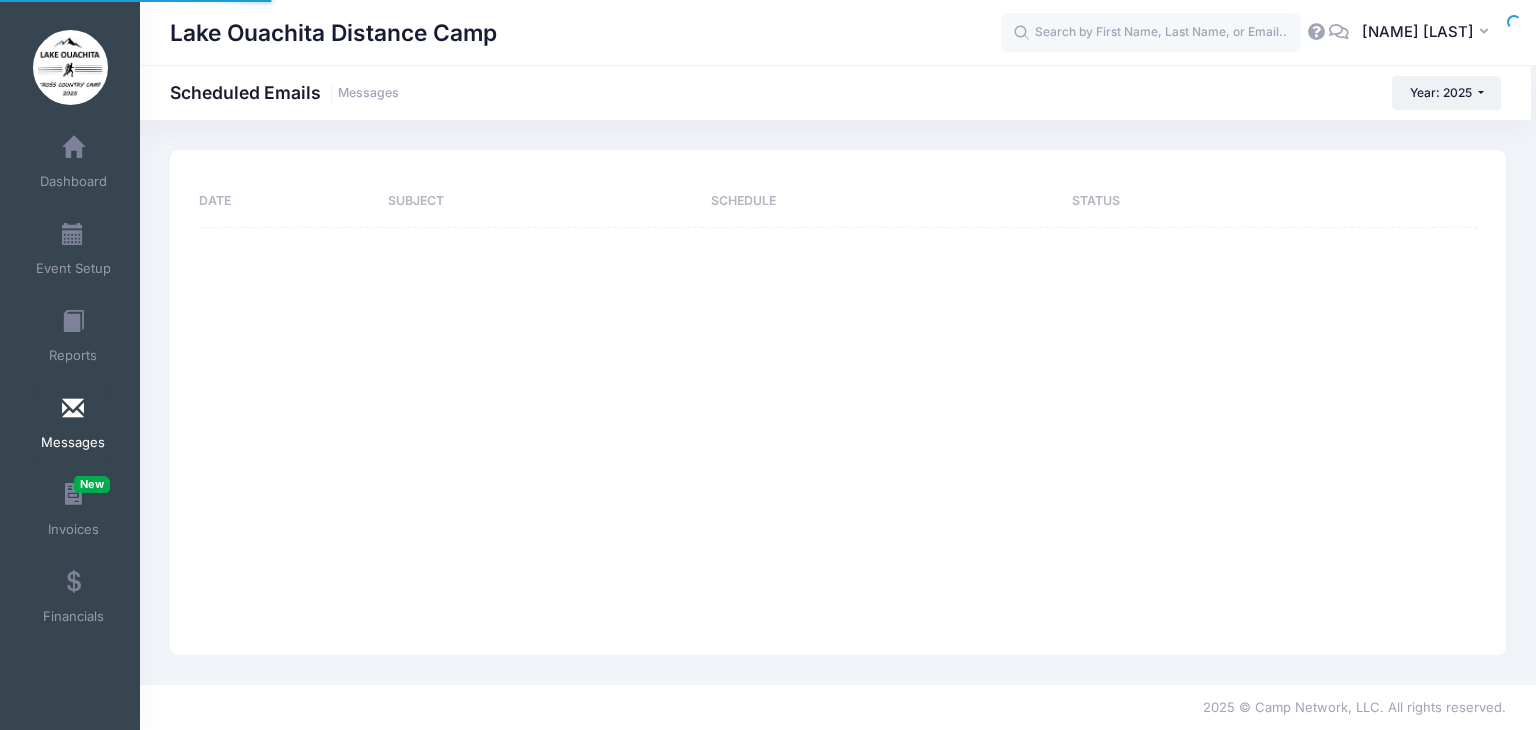 scroll, scrollTop: 0, scrollLeft: 0, axis: both 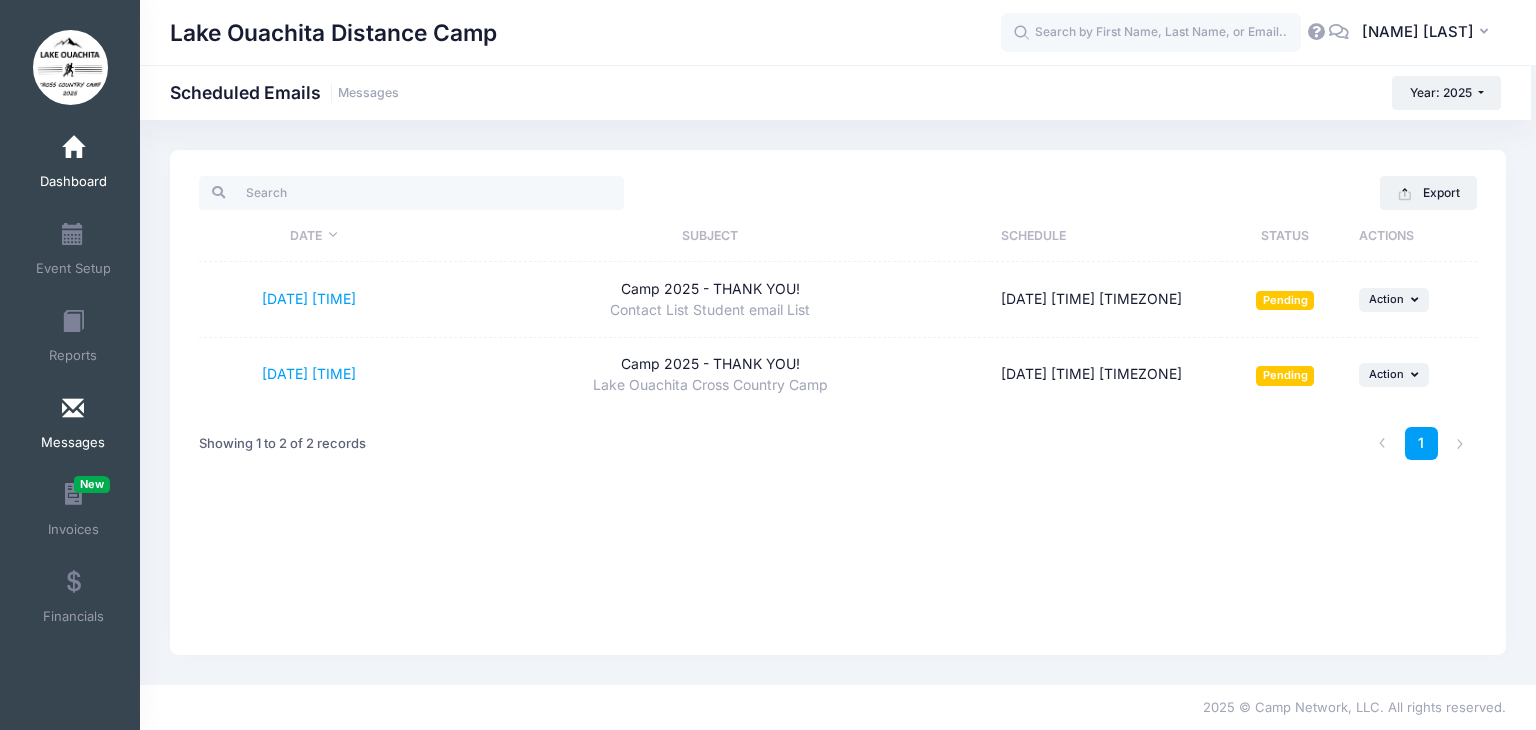 click at bounding box center (73, 148) 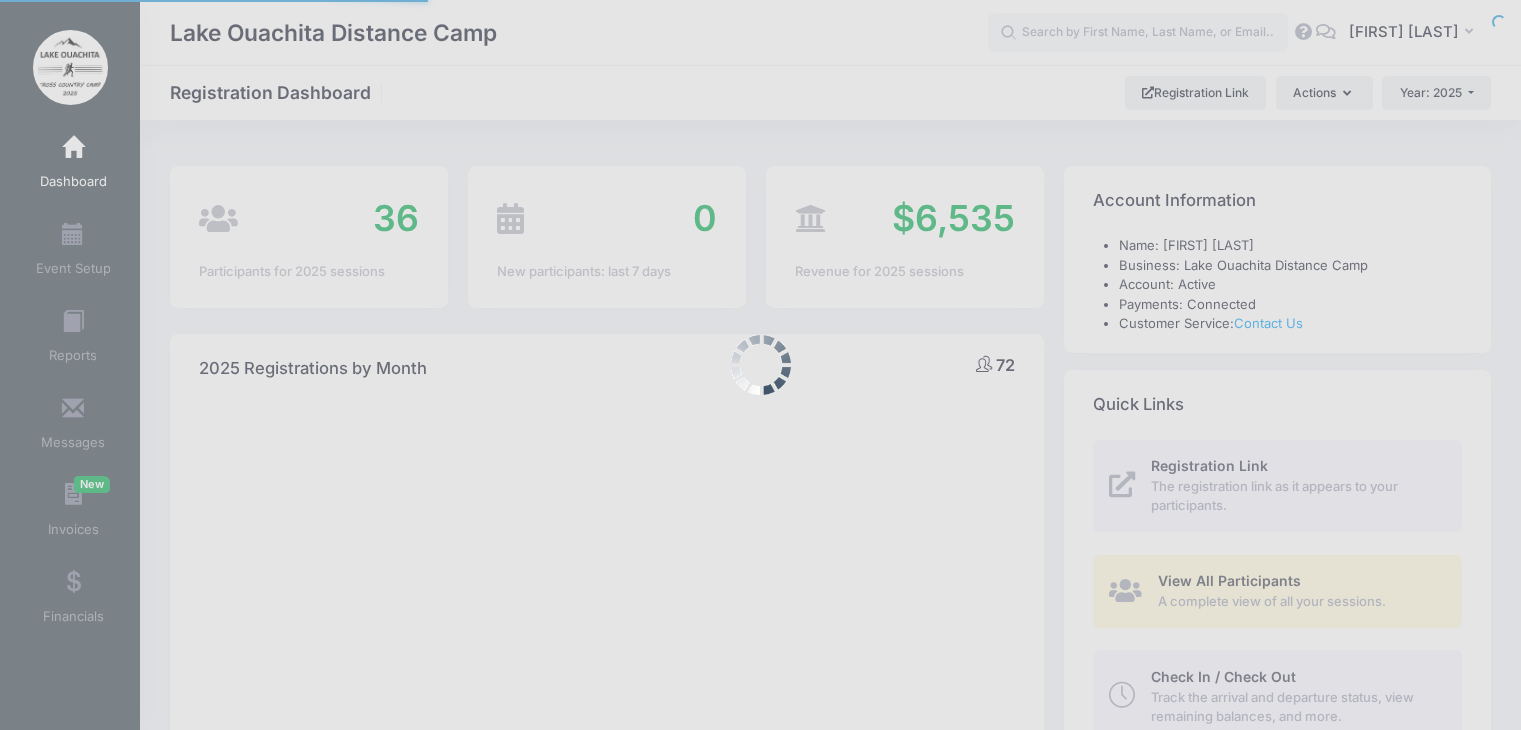 select 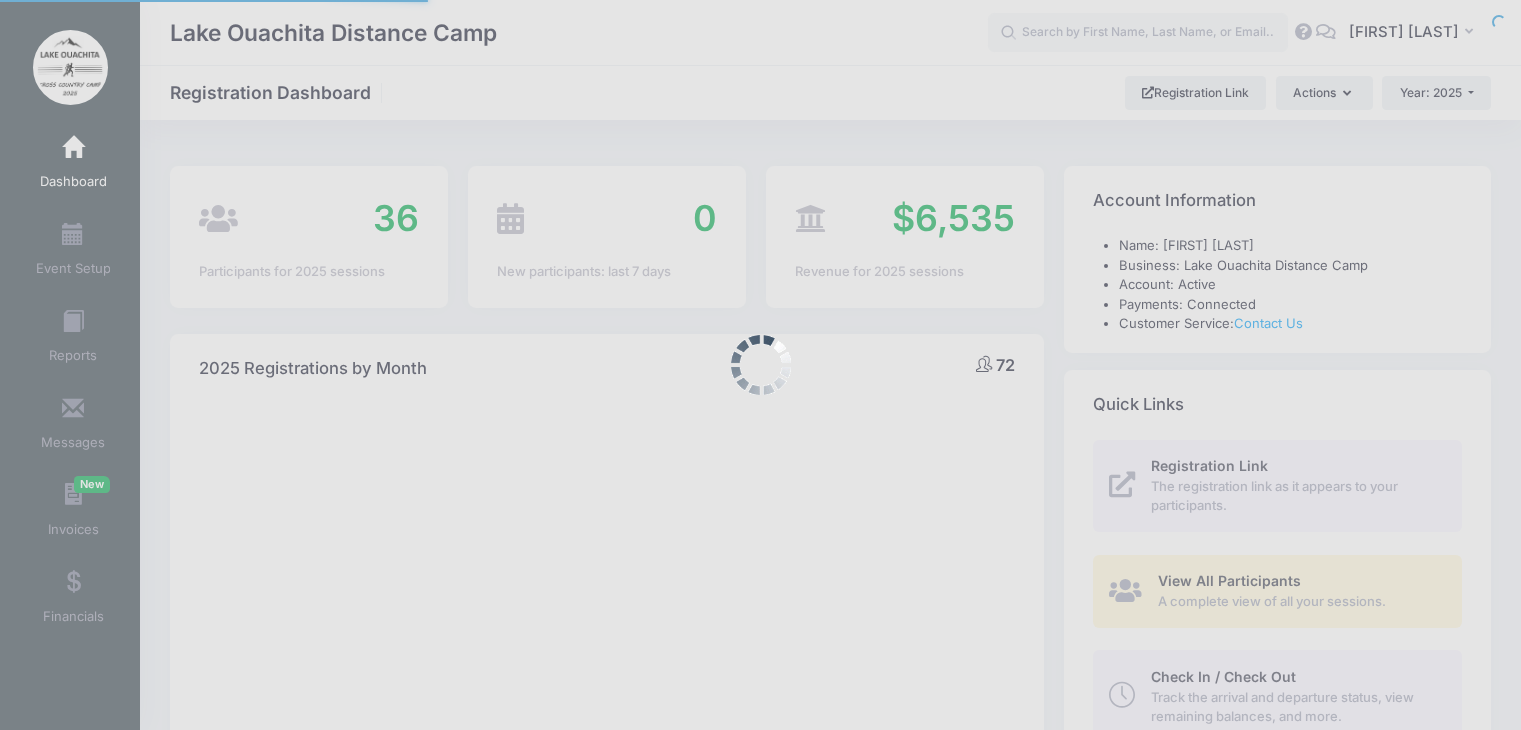 scroll, scrollTop: 0, scrollLeft: 0, axis: both 